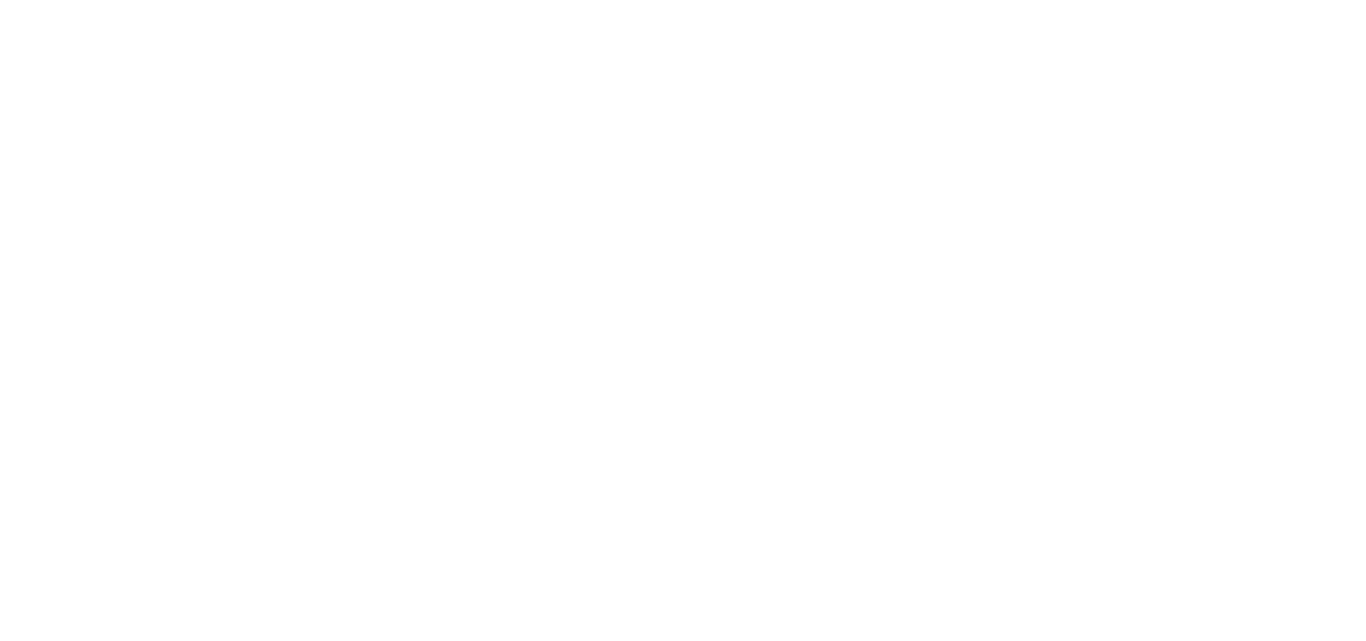 scroll, scrollTop: 0, scrollLeft: 0, axis: both 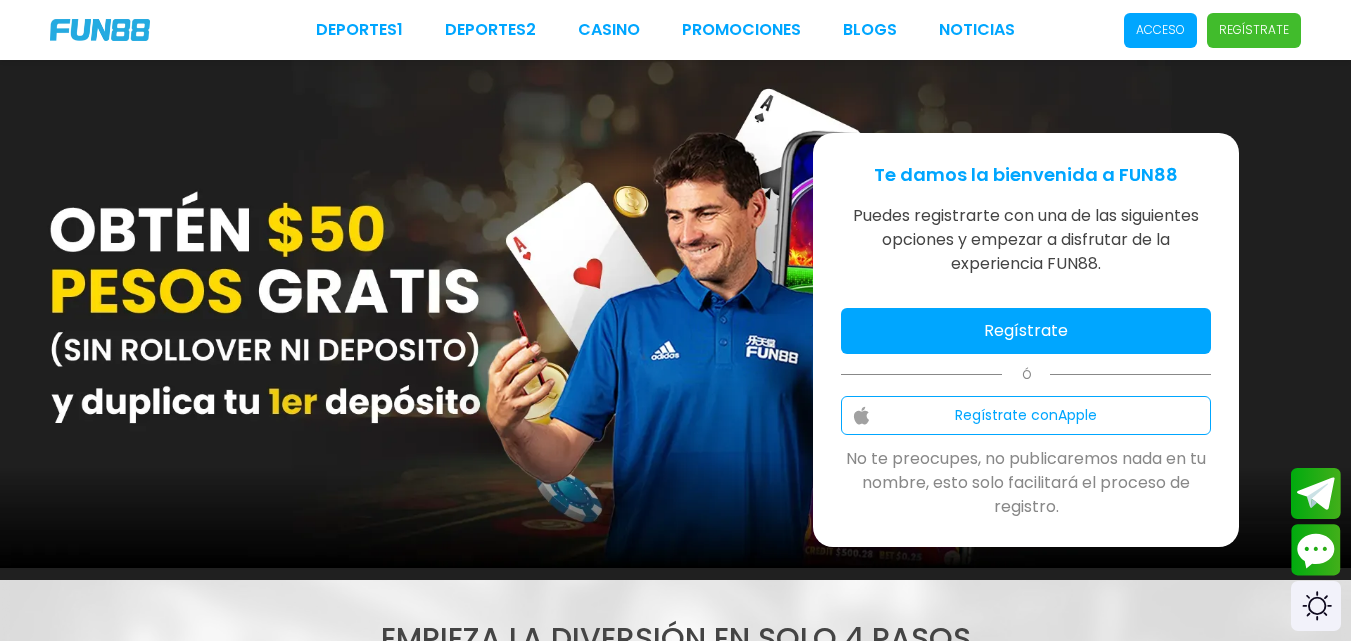 click on "Acceso" at bounding box center [1160, 30] 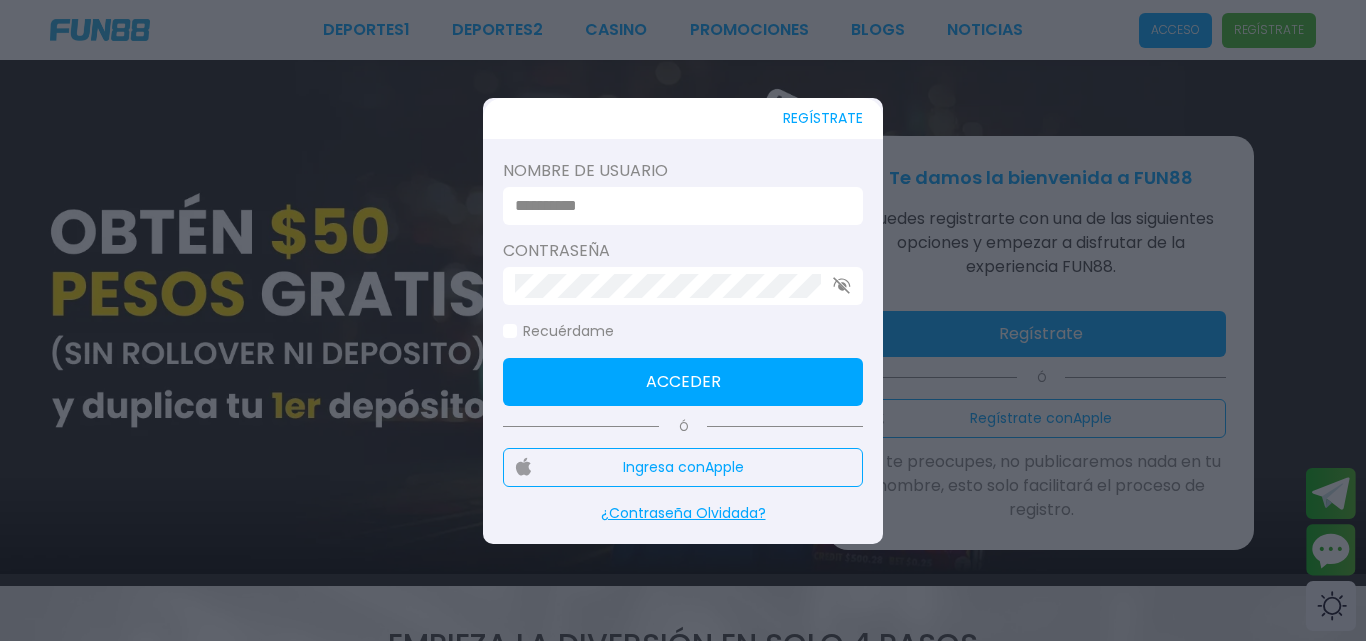 type on "**********" 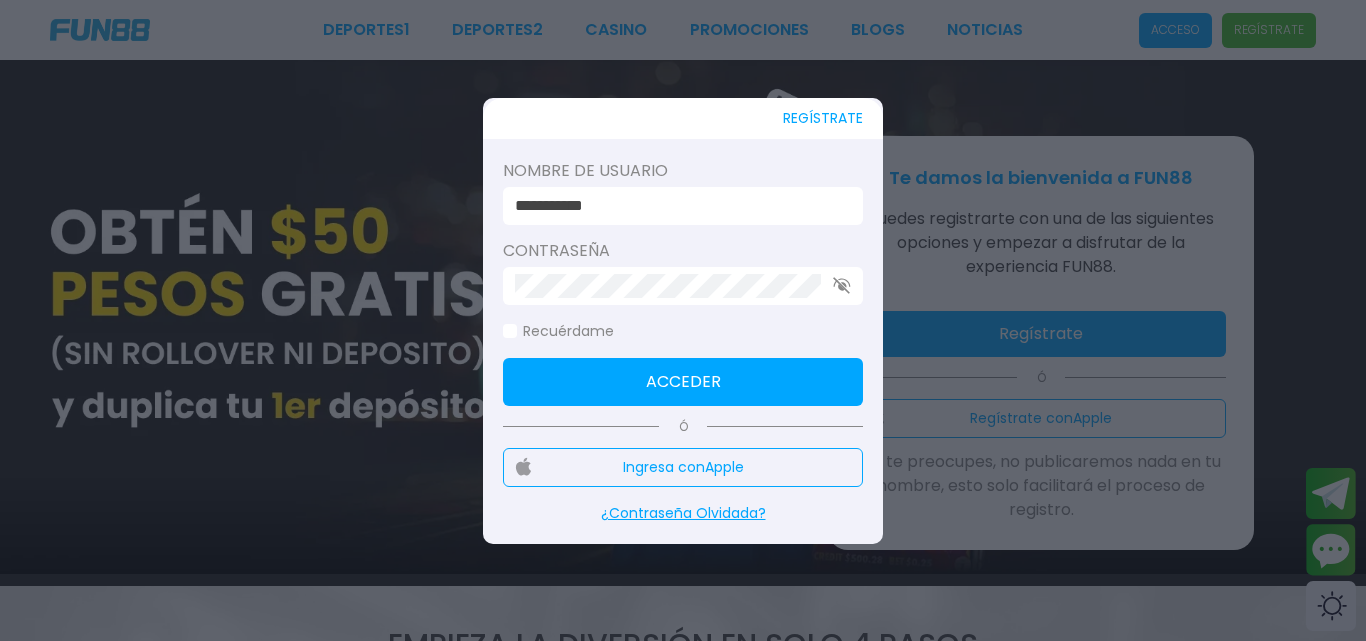 click 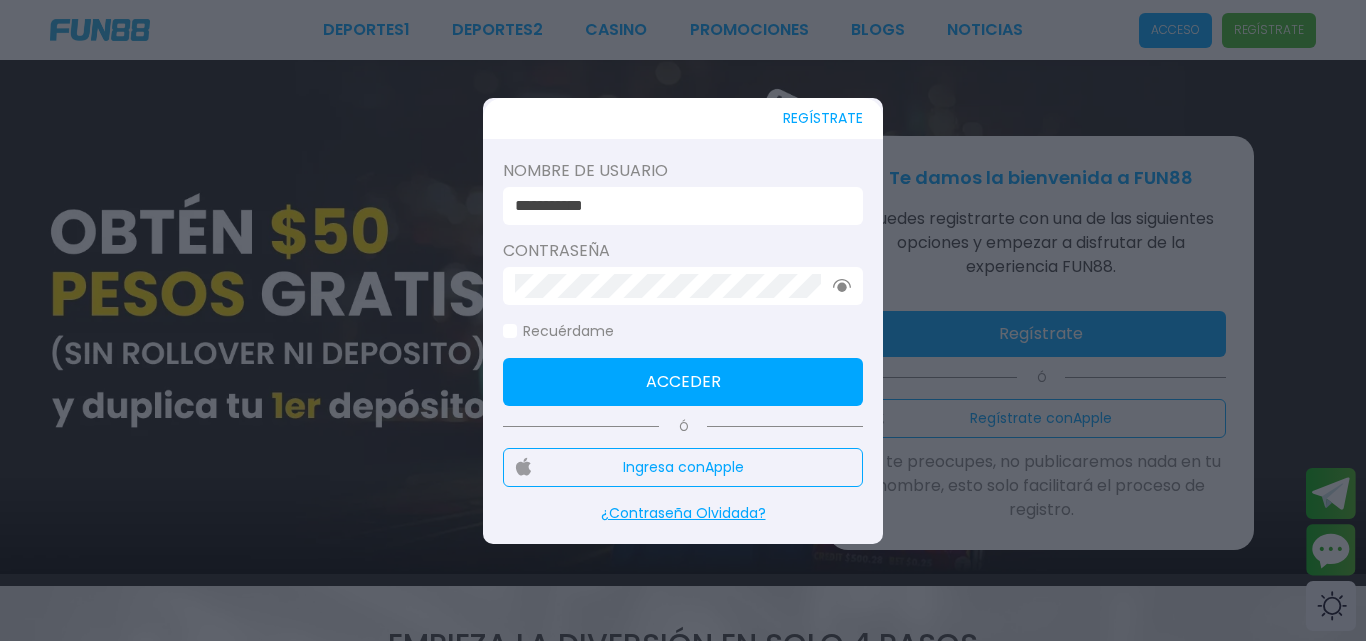drag, startPoint x: 630, startPoint y: 195, endPoint x: 485, endPoint y: 210, distance: 145.7738 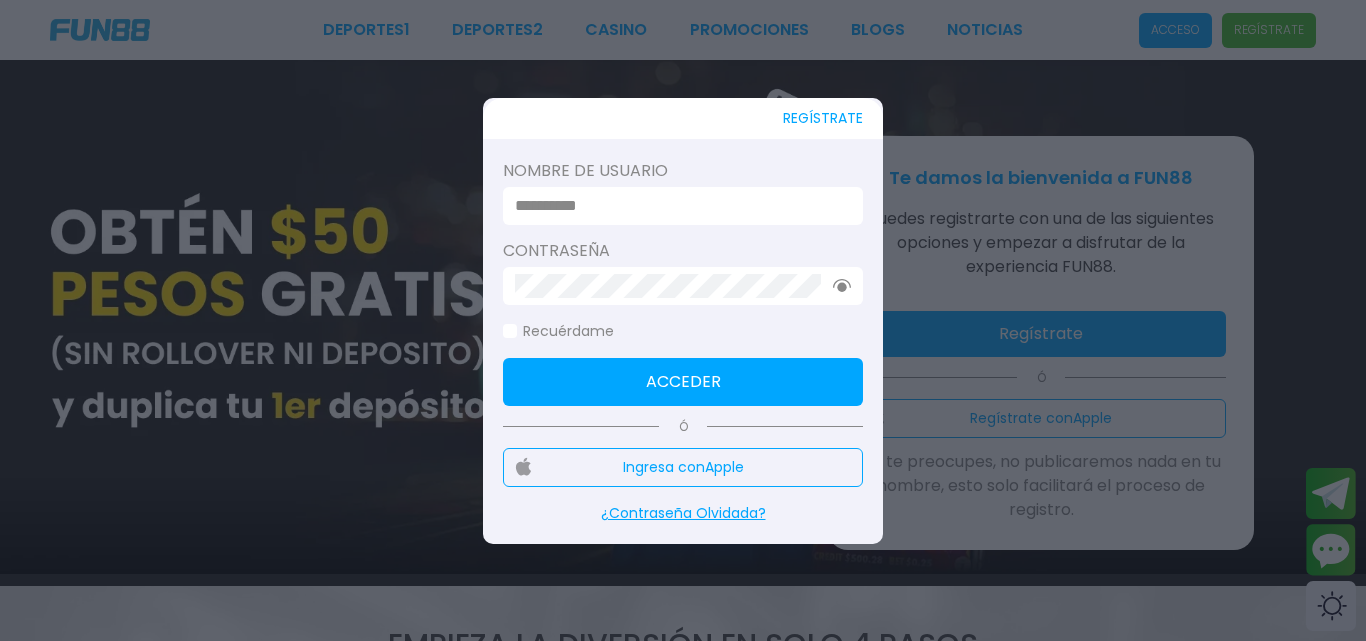 click at bounding box center (677, 206) 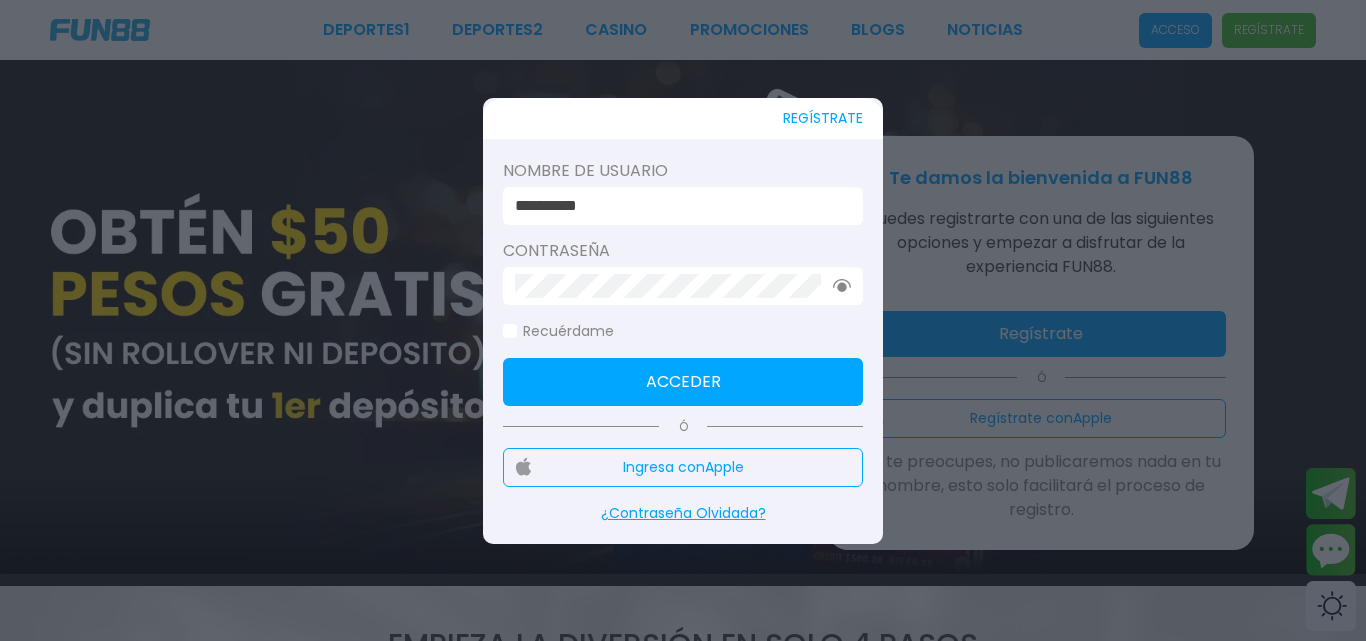 type on "**********" 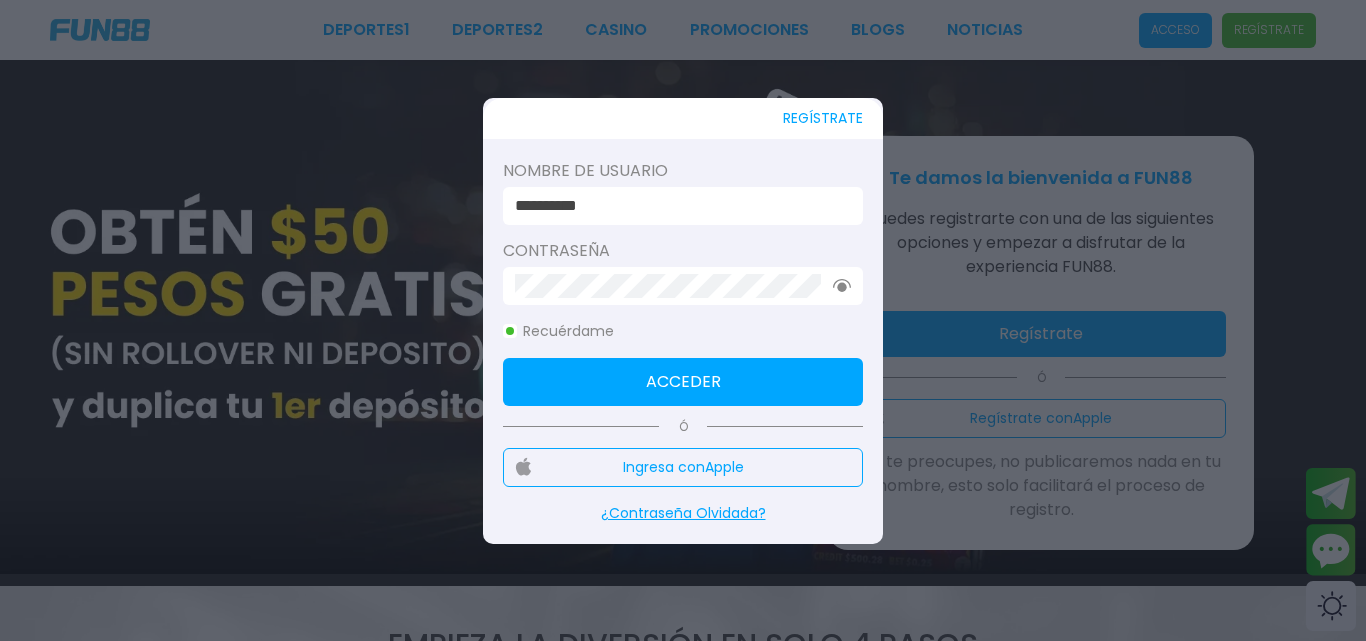 click on "Acceder" at bounding box center [683, 382] 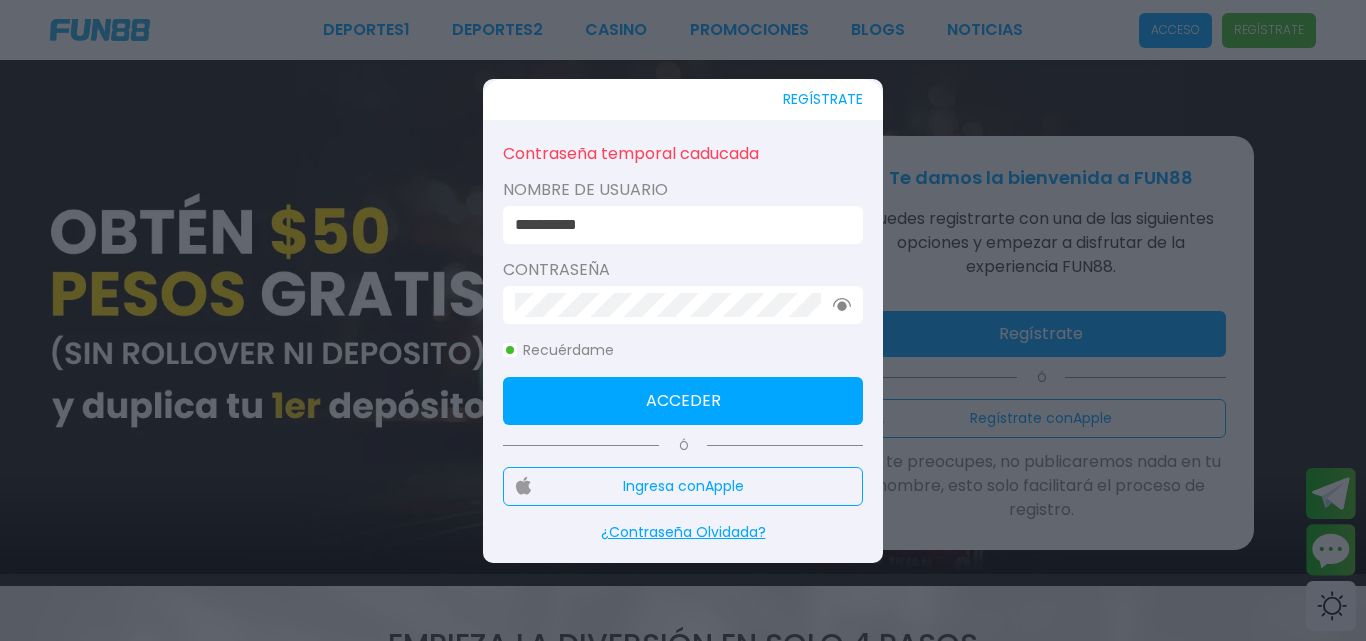 click on "¿Contraseña Olvidada?" at bounding box center (683, 532) 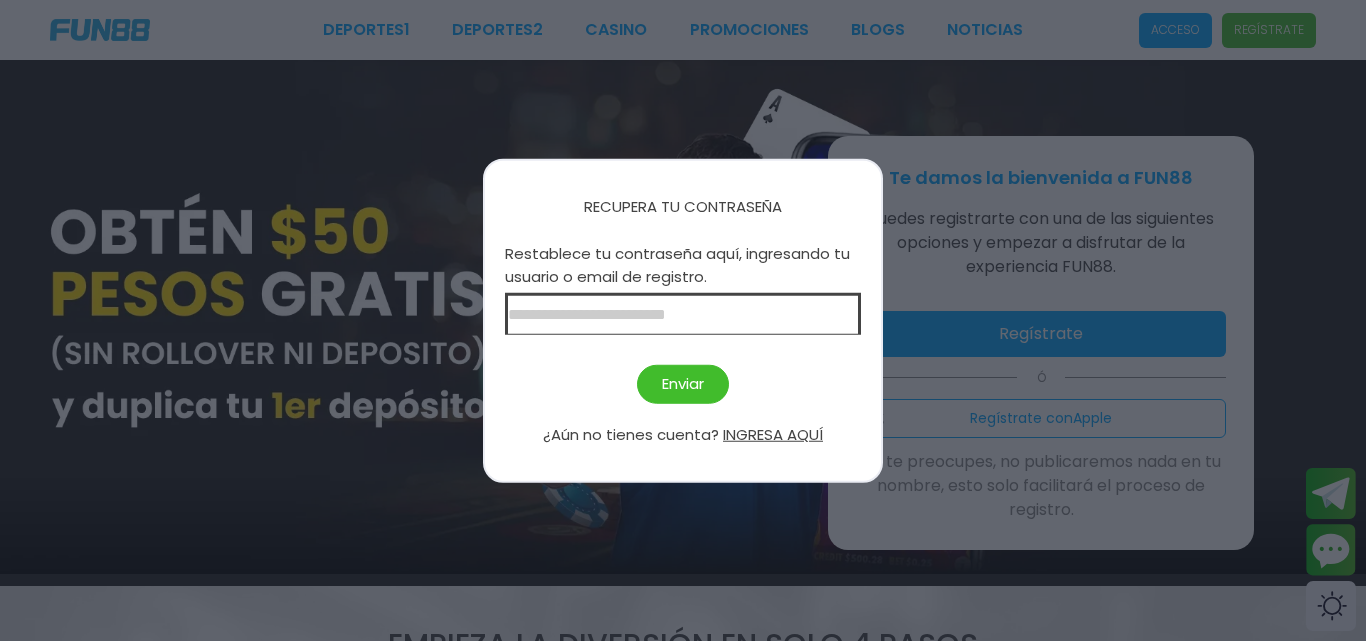 click at bounding box center (683, 314) 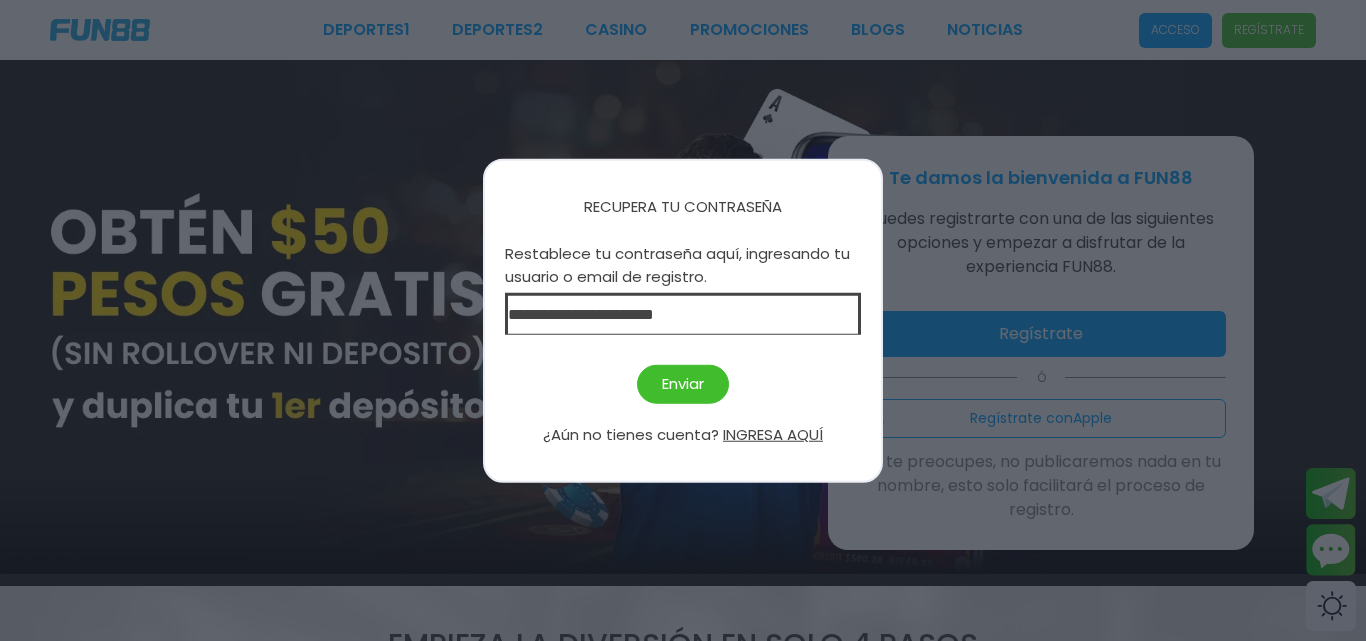 click on "Enviar" at bounding box center [683, 384] 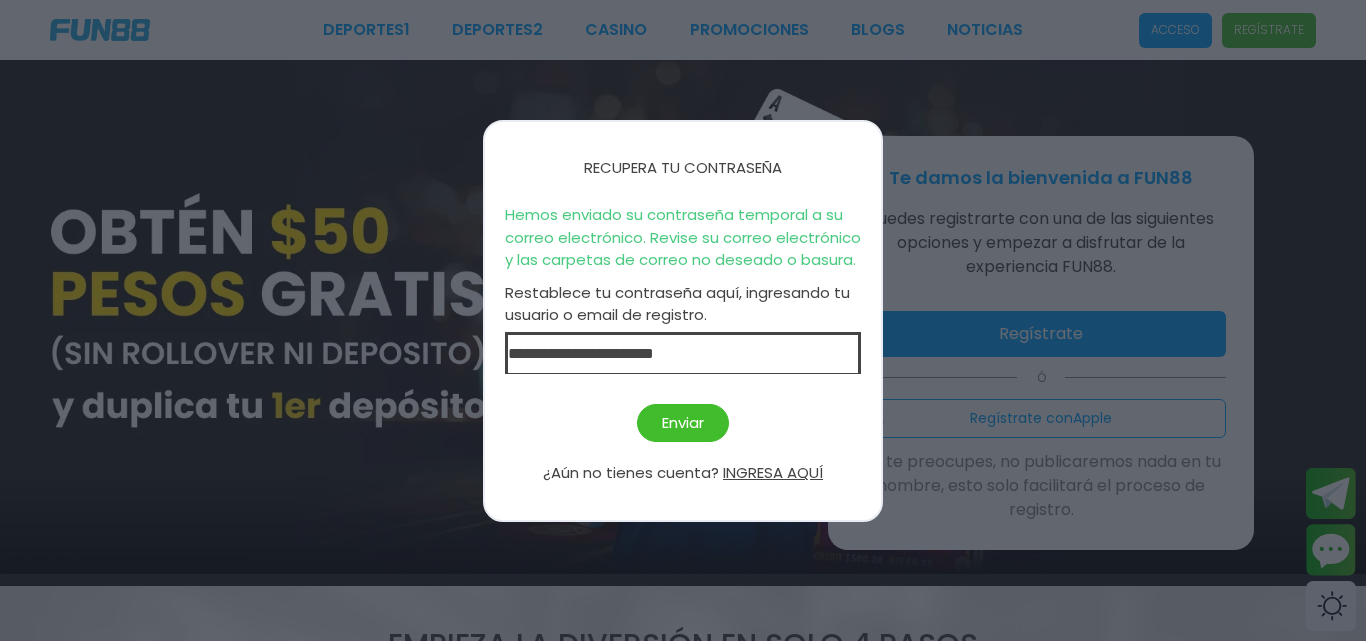 click at bounding box center [683, 320] 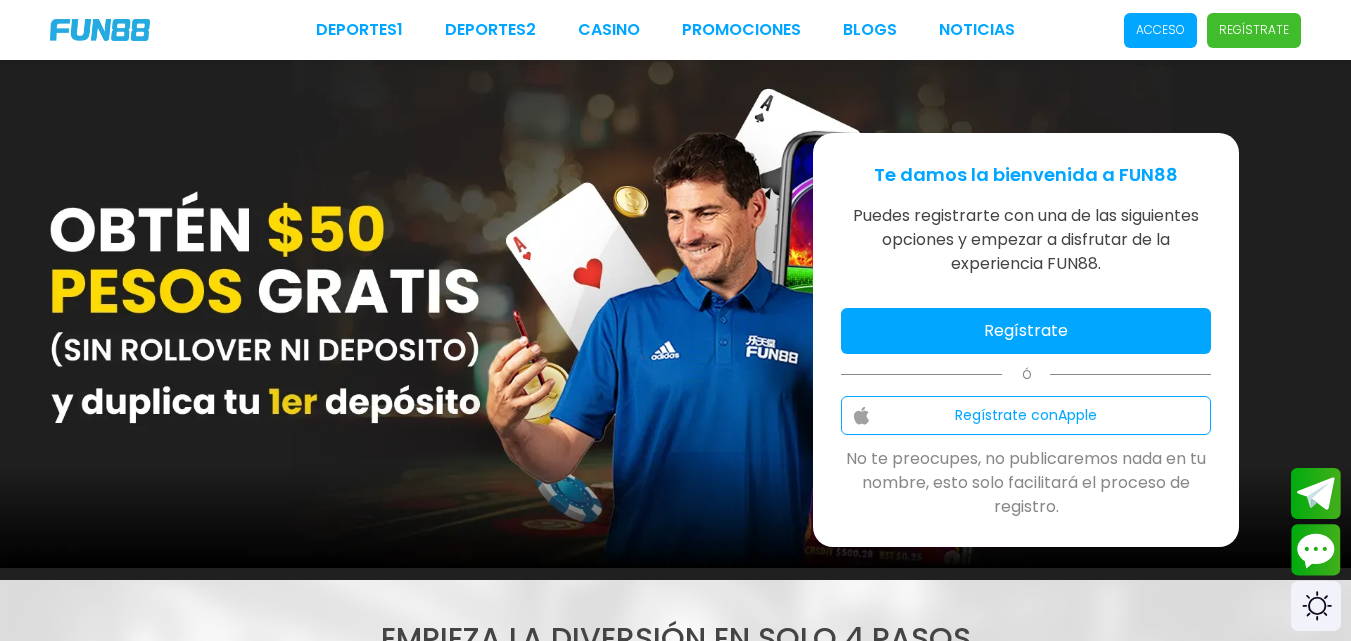 click on "Acceso" at bounding box center (1160, 30) 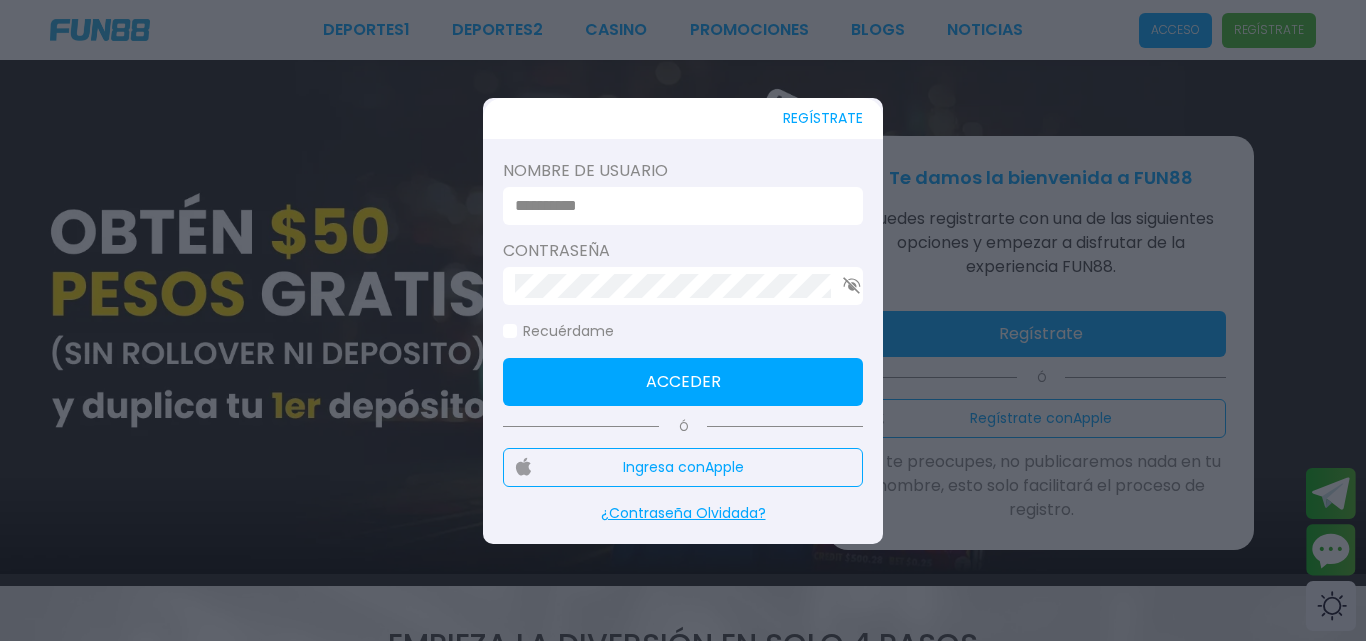 type on "**********" 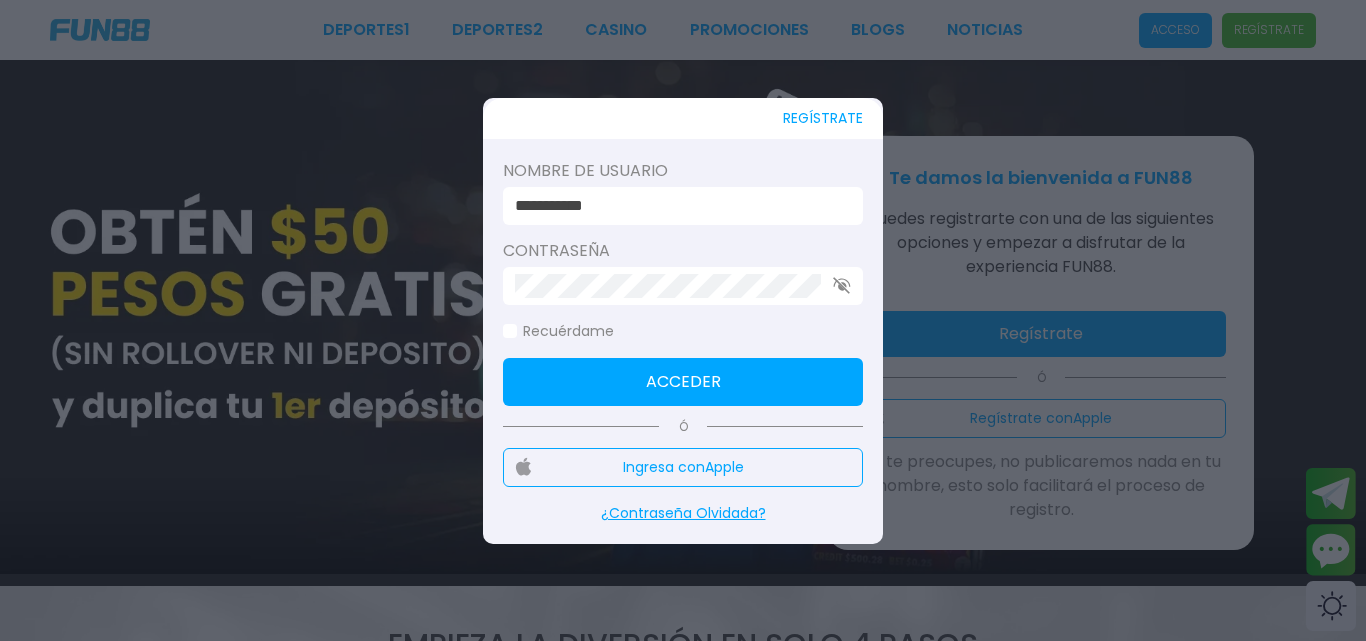 drag, startPoint x: 629, startPoint y: 198, endPoint x: 398, endPoint y: 196, distance: 231.00865 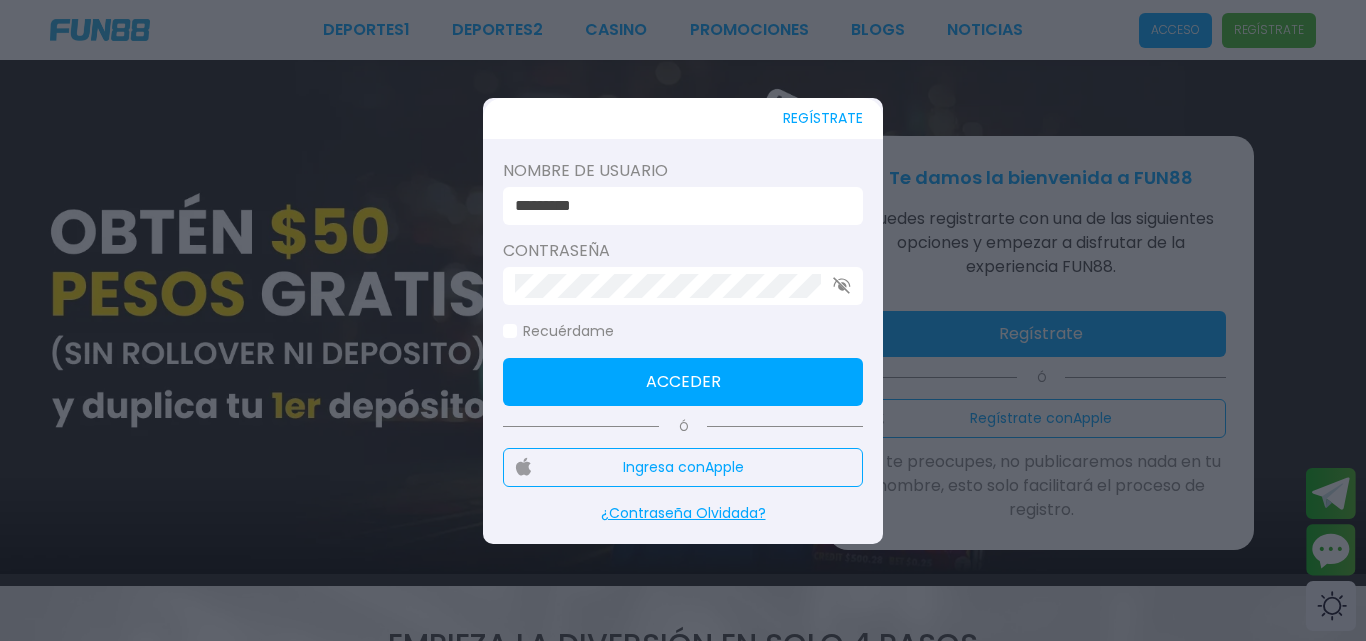 click at bounding box center (683, 286) 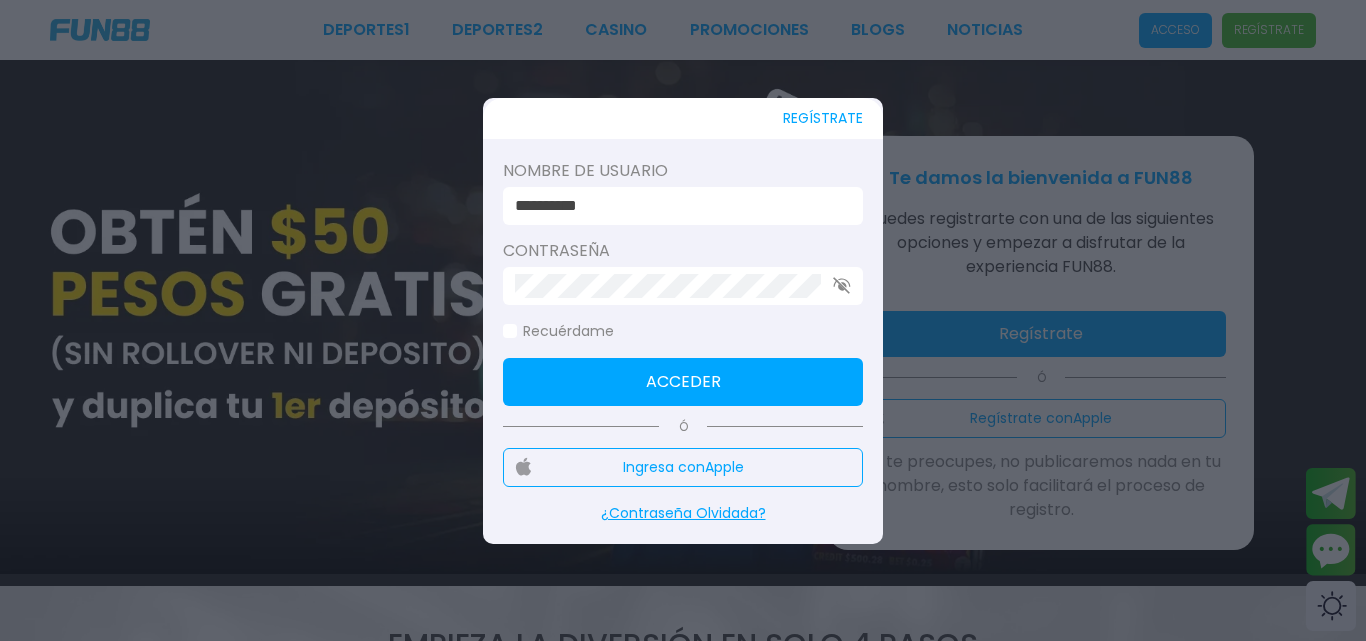 drag, startPoint x: 845, startPoint y: 286, endPoint x: 831, endPoint y: 286, distance: 14 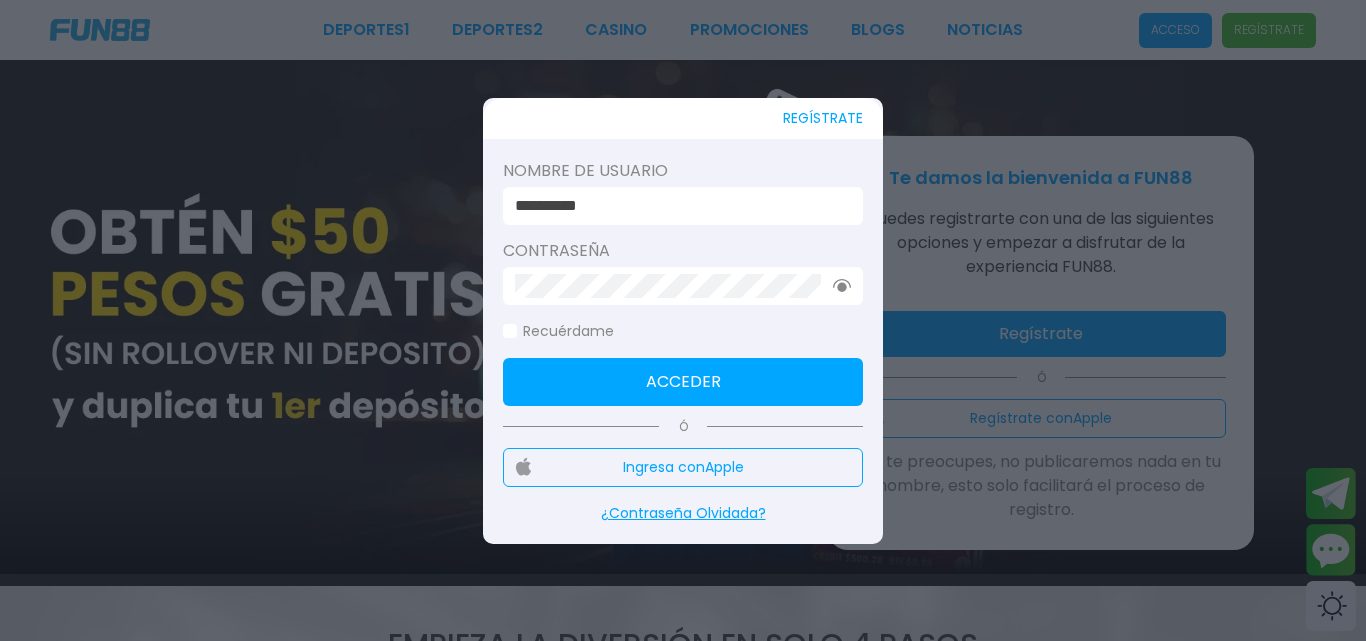 click at bounding box center [510, 331] 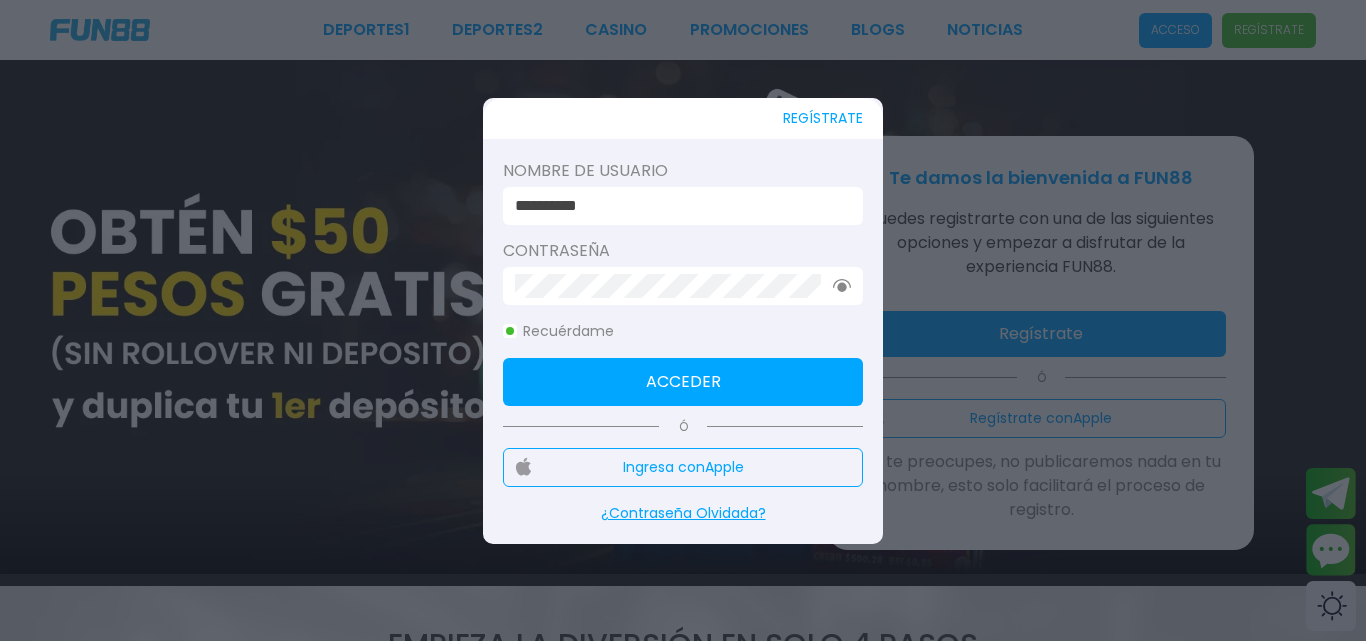 click on "Acceder" at bounding box center [683, 382] 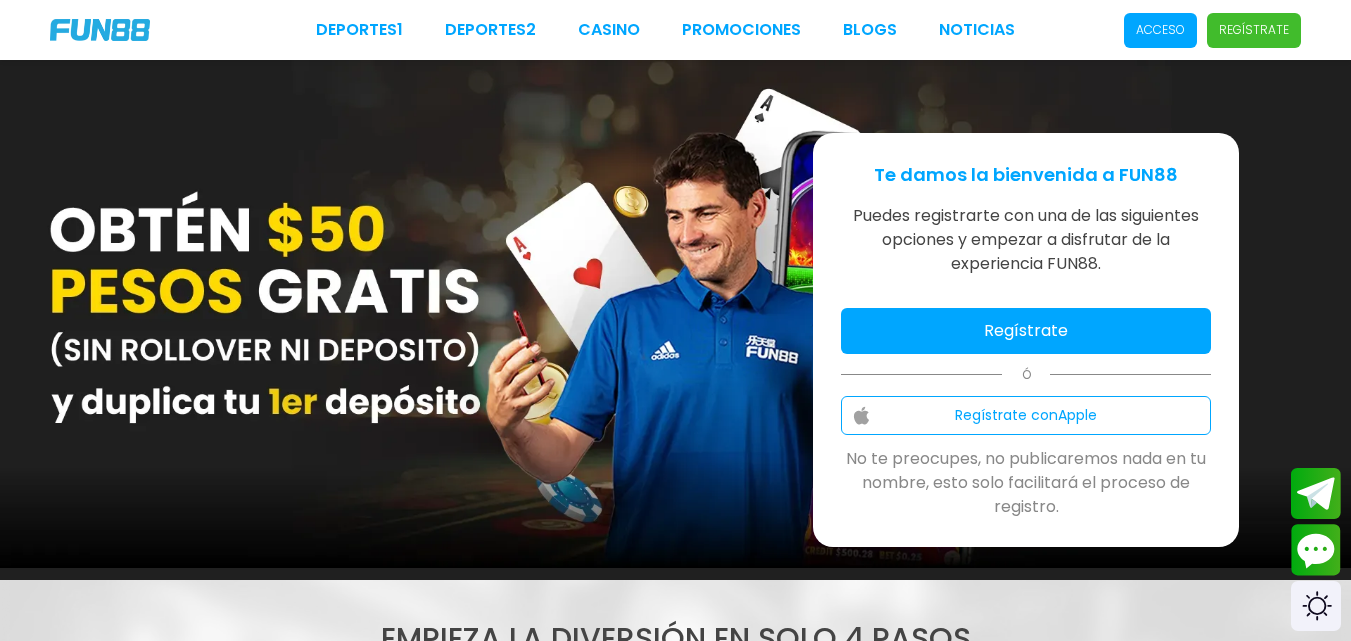 click on "Acceso" at bounding box center [1160, 30] 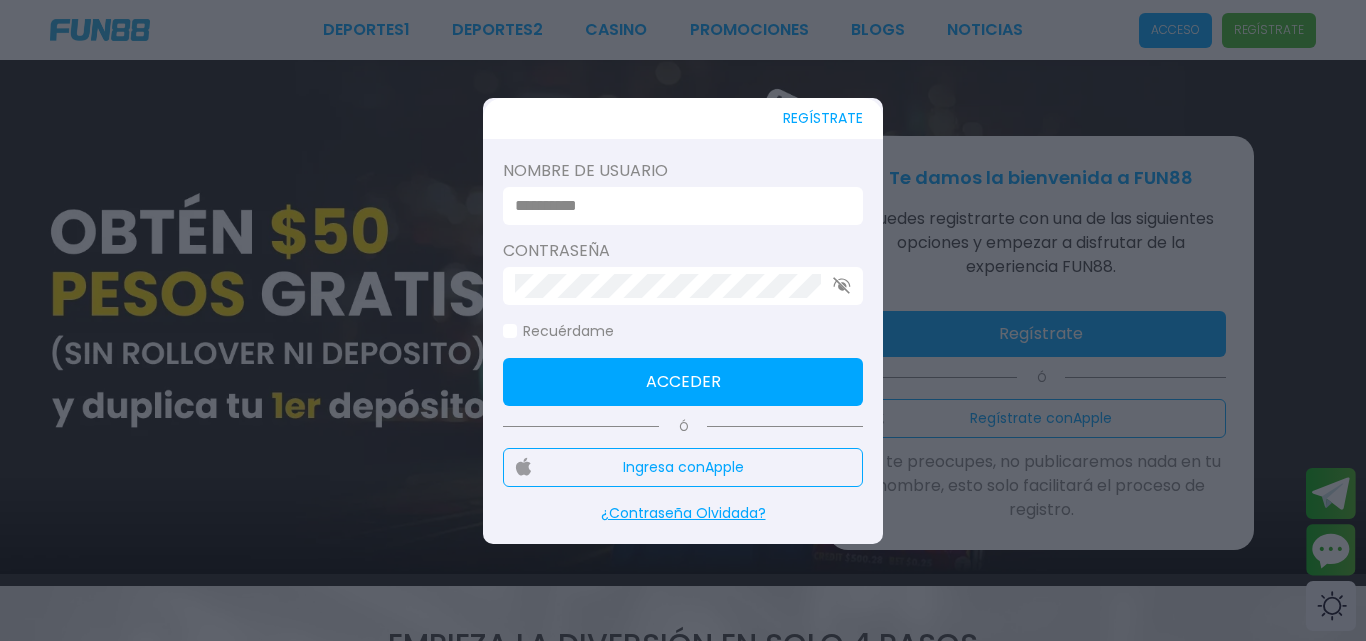 type on "**********" 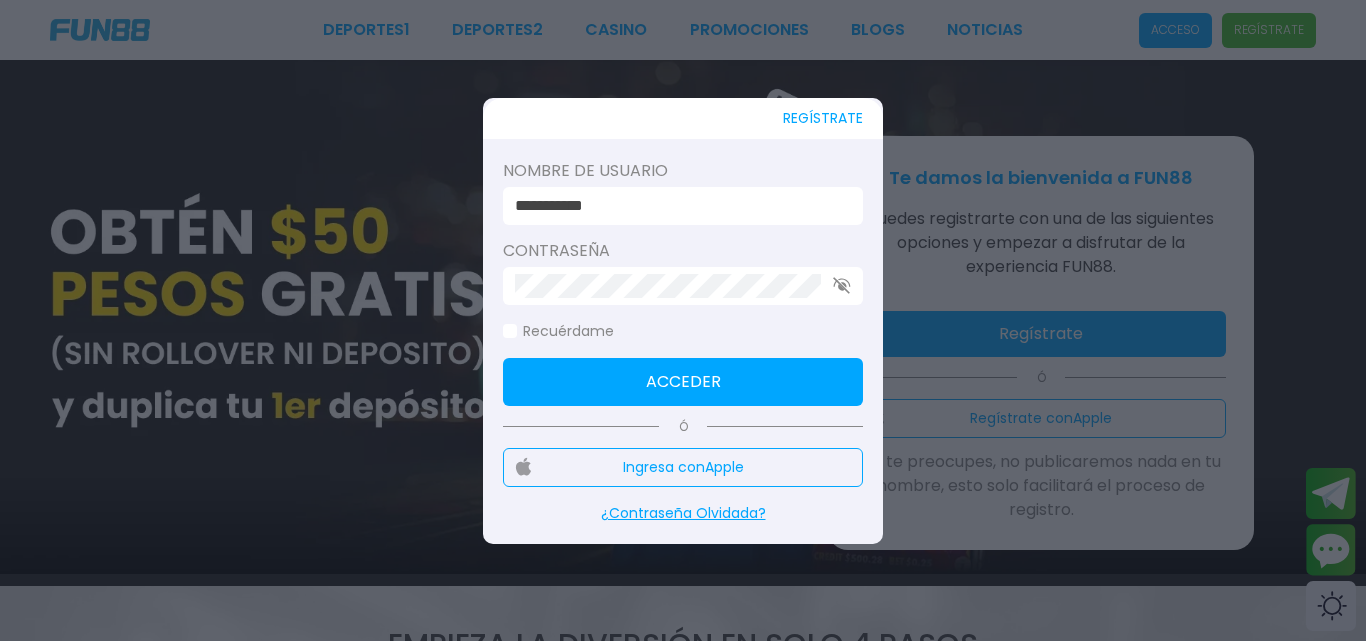 drag, startPoint x: 628, startPoint y: 212, endPoint x: 501, endPoint y: 204, distance: 127.25172 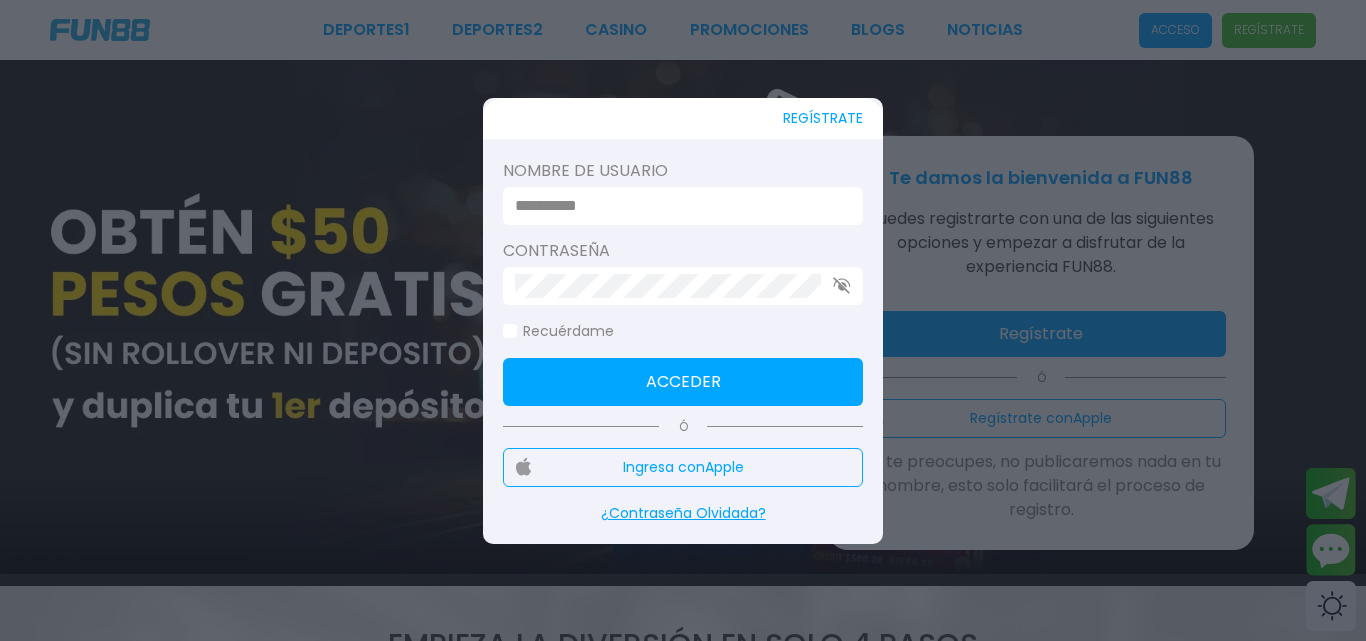 click at bounding box center [677, 206] 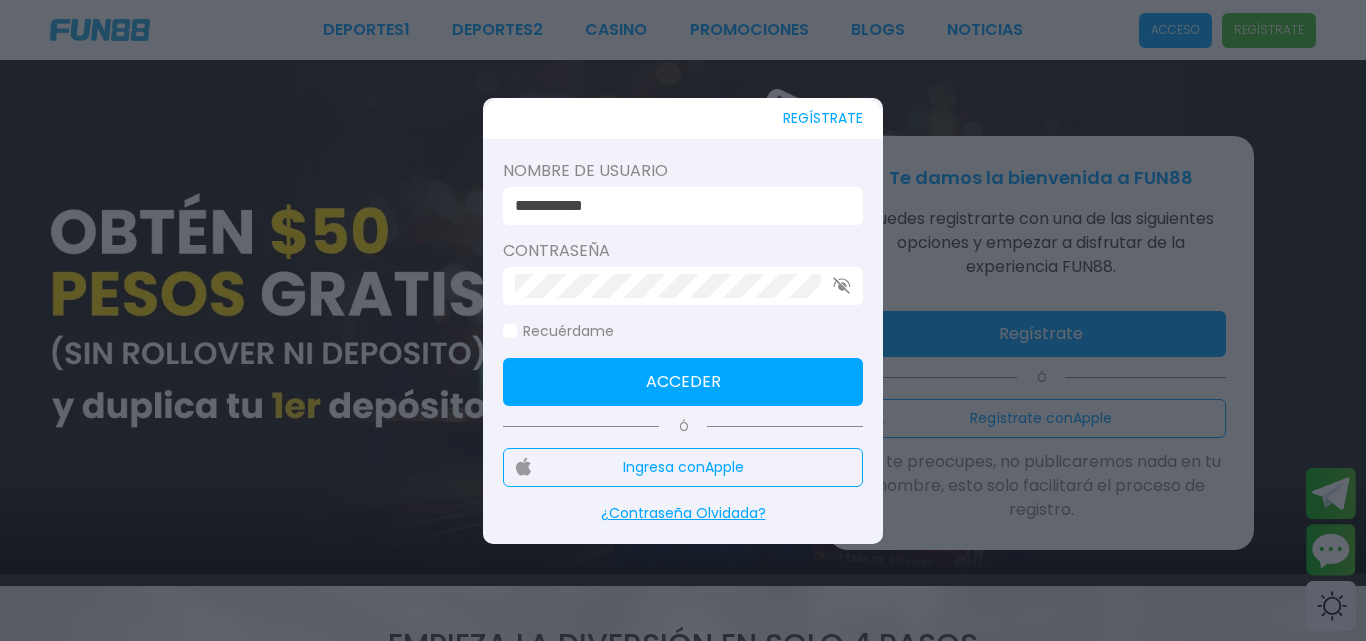 drag, startPoint x: 612, startPoint y: 207, endPoint x: 565, endPoint y: 213, distance: 47.38143 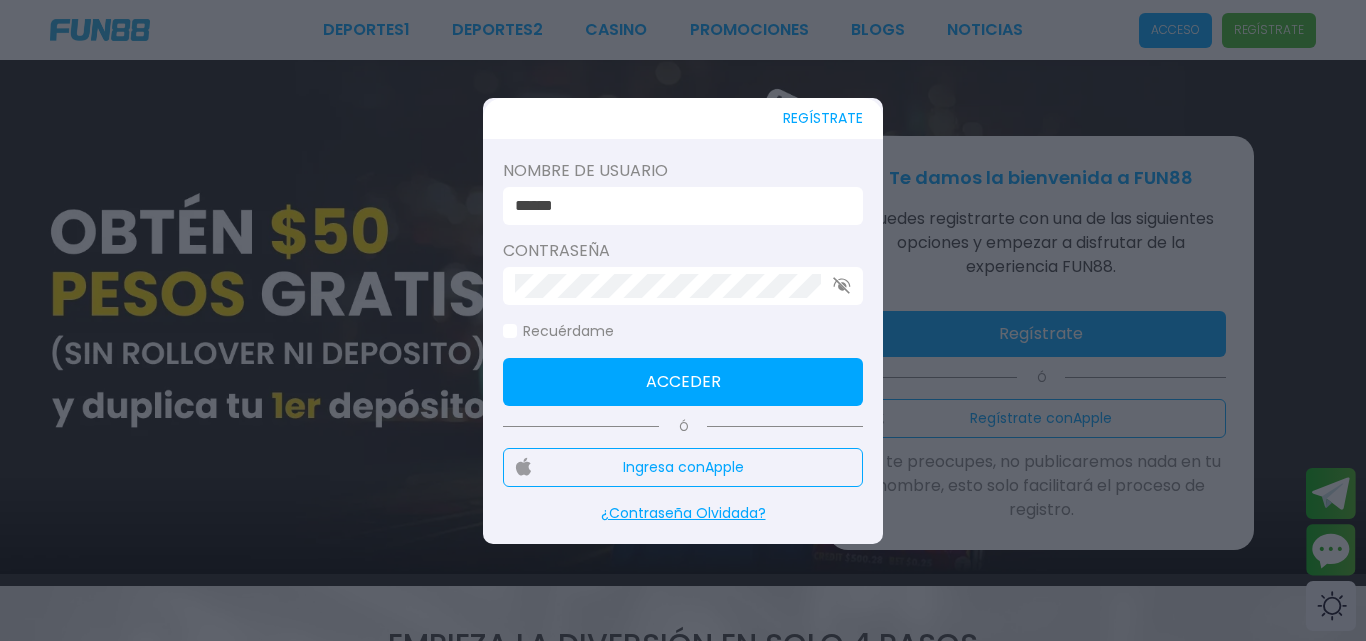 drag, startPoint x: 572, startPoint y: 213, endPoint x: 499, endPoint y: 205, distance: 73.43705 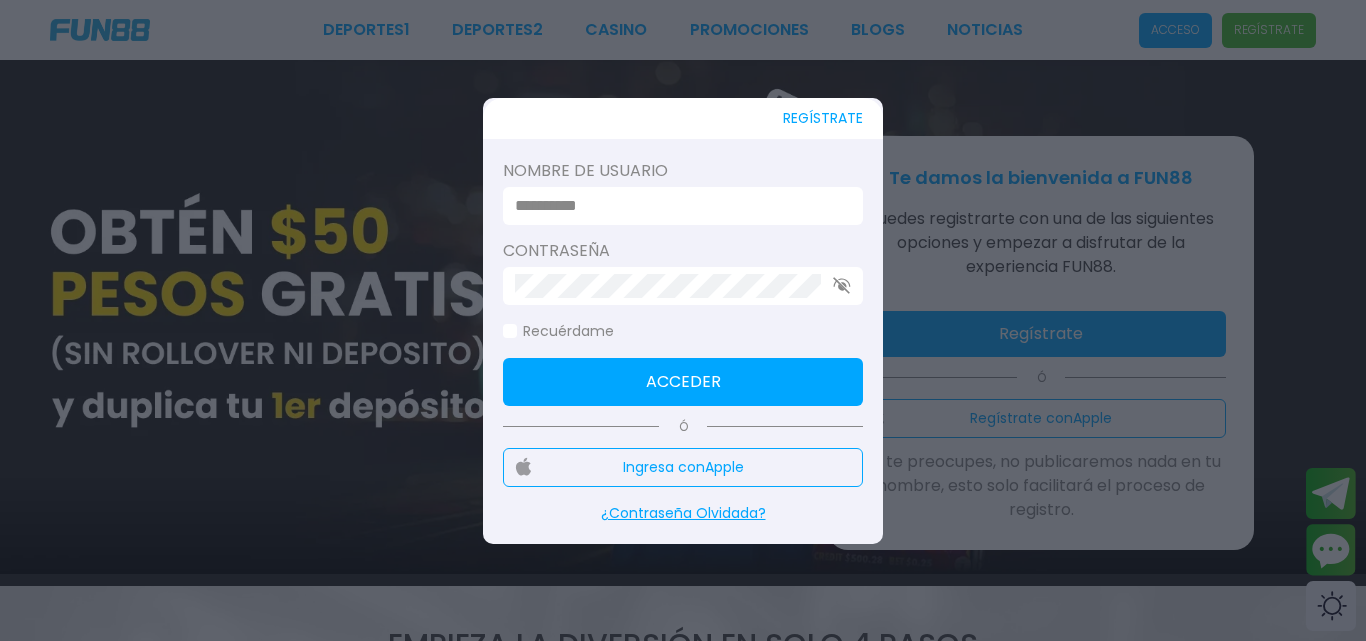click at bounding box center [677, 206] 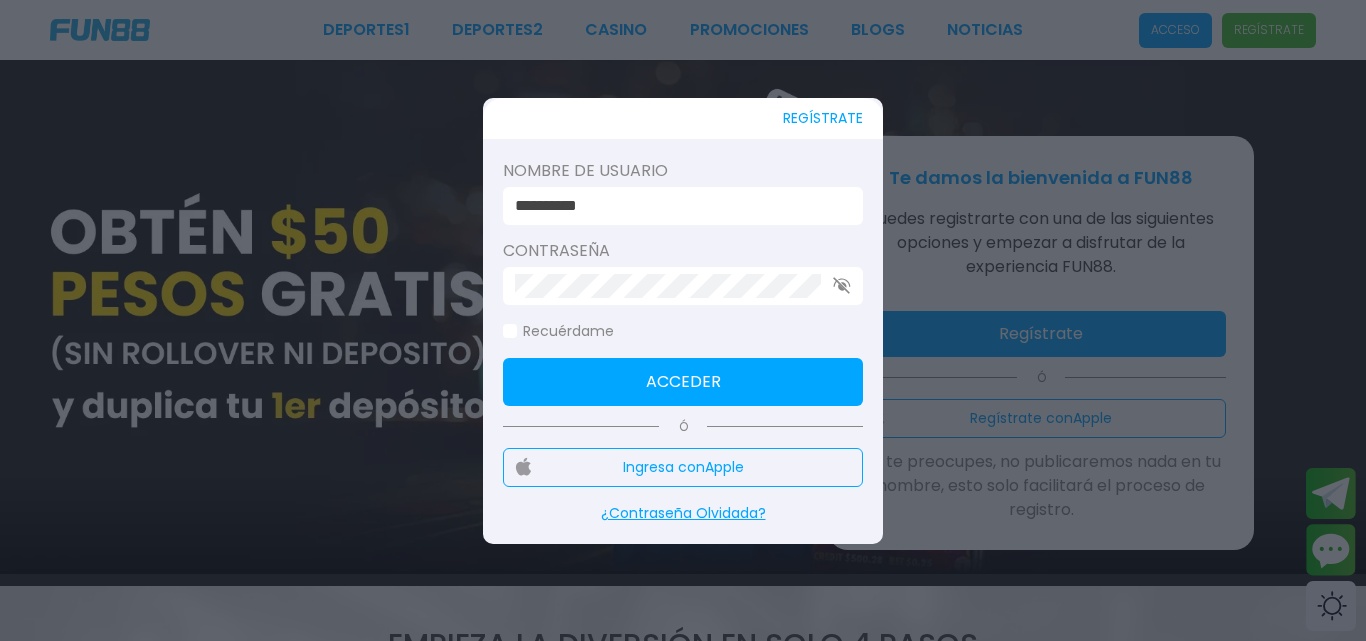 type on "**********" 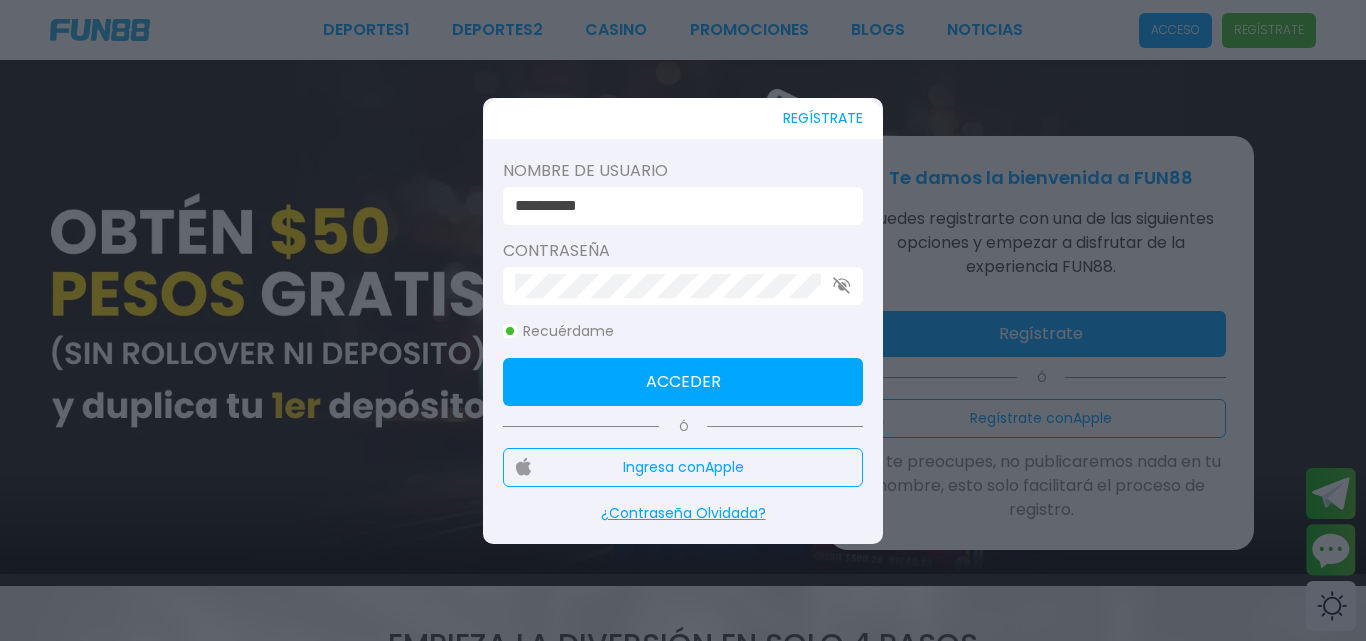 click on "Acceder" at bounding box center [683, 382] 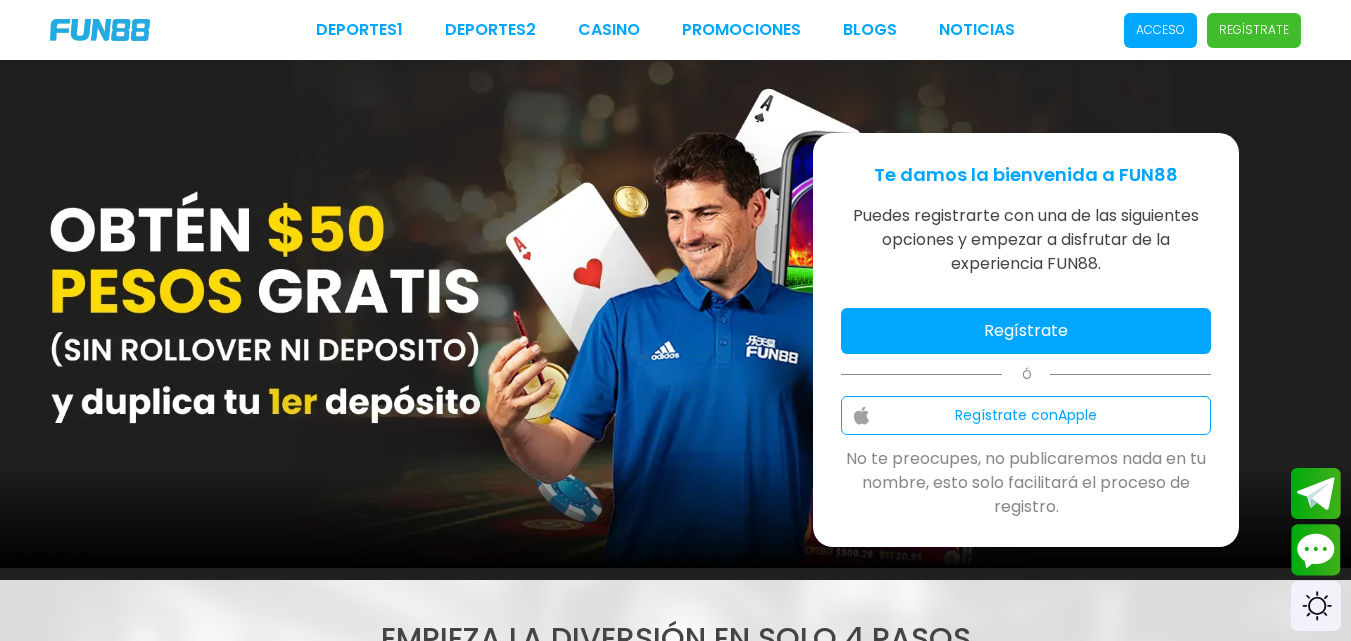 click on "Acceso" at bounding box center (1160, 30) 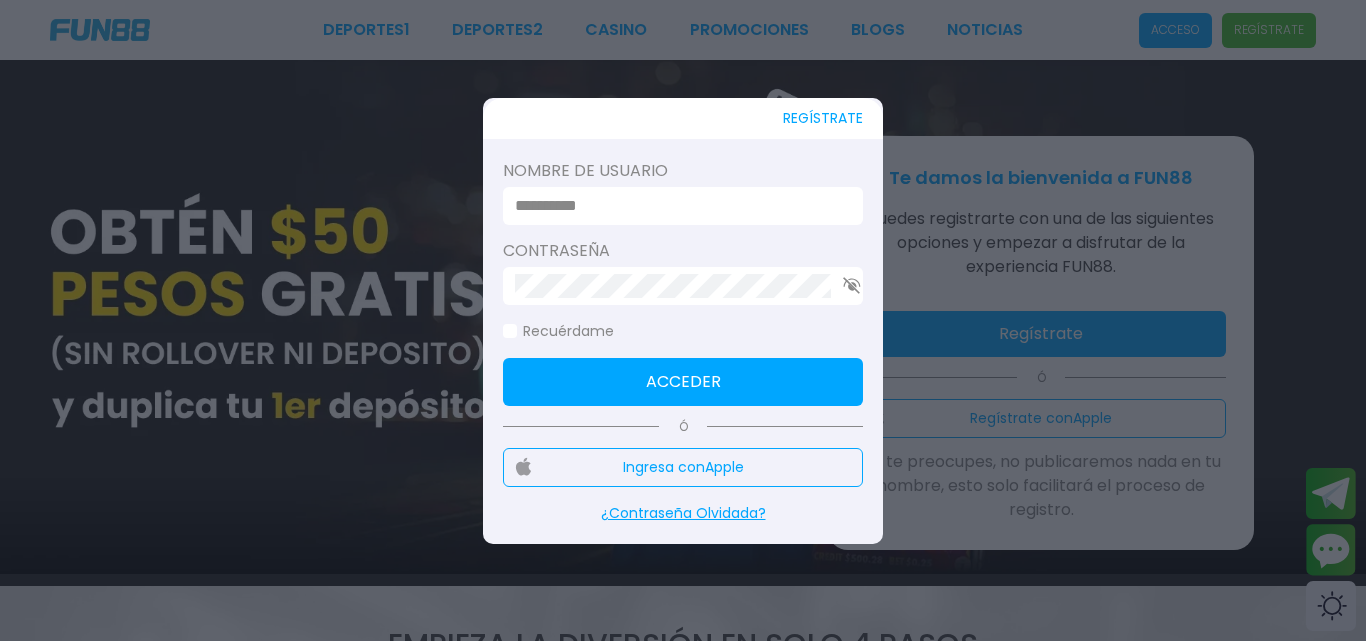 type on "**********" 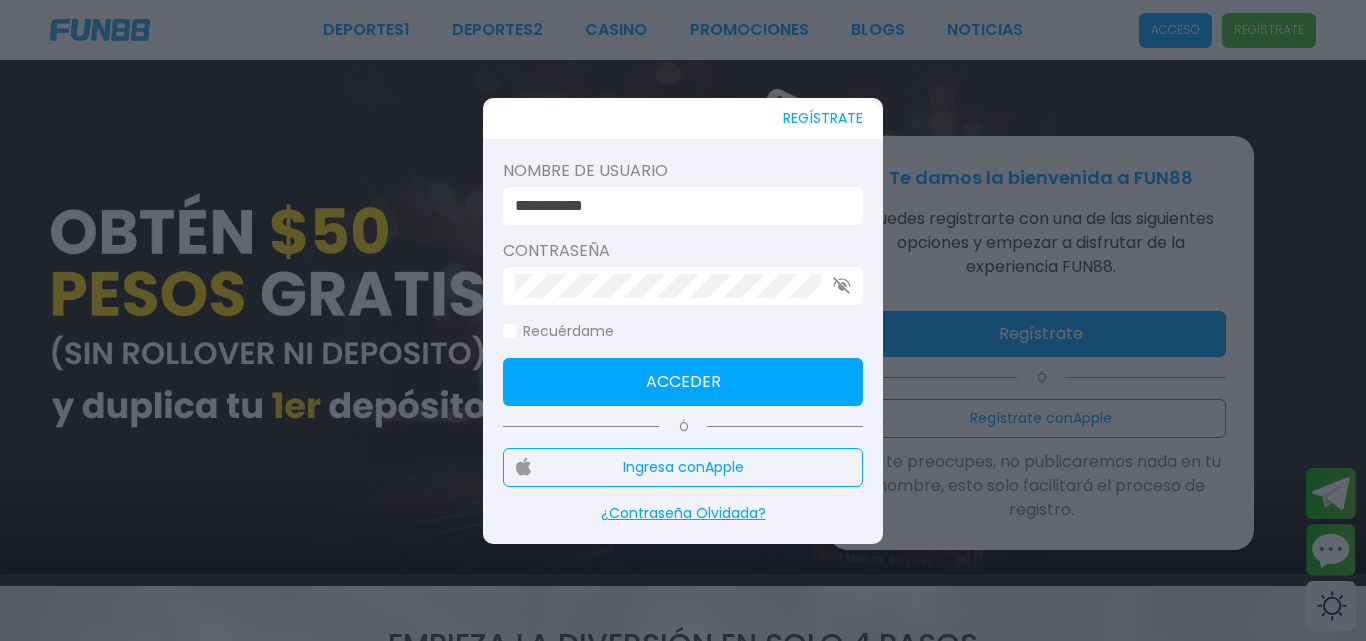 drag, startPoint x: 644, startPoint y: 204, endPoint x: 491, endPoint y: 205, distance: 153.00327 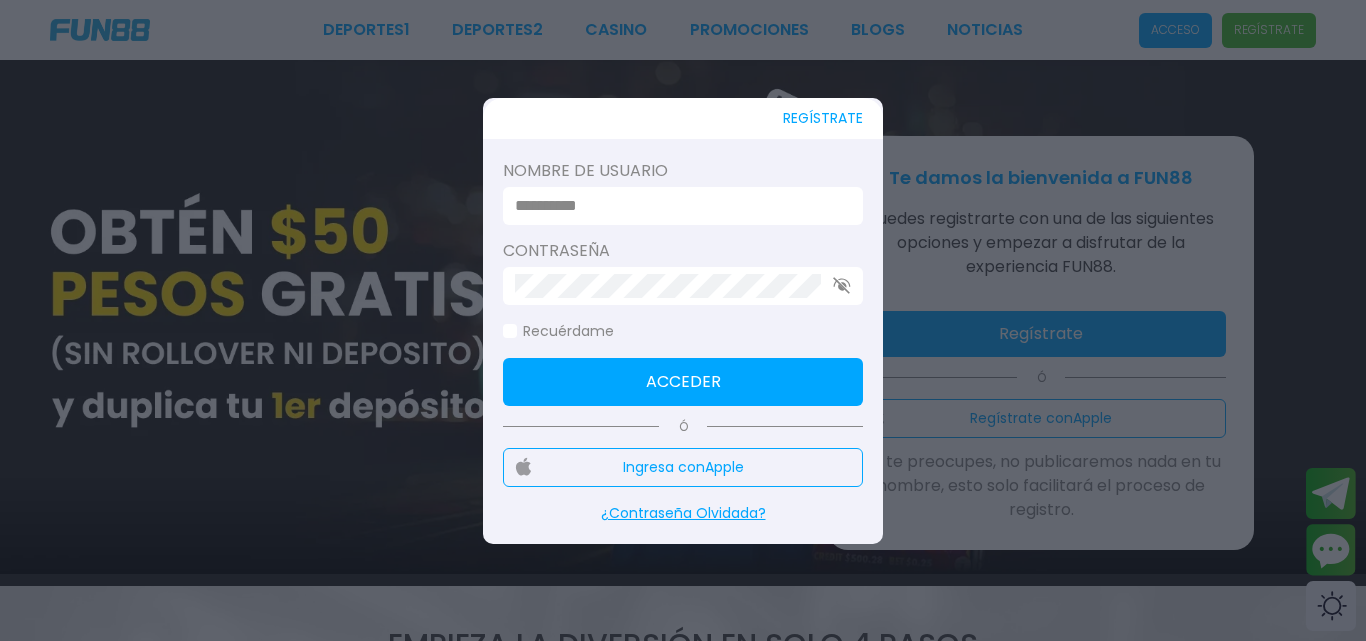 click on "REGÍSTRATE Nombre de usuario Contraseña Recuérdame Acceder Ó Ingresa con Apple ¿Contraseña Olvidada?" at bounding box center (683, 4207) 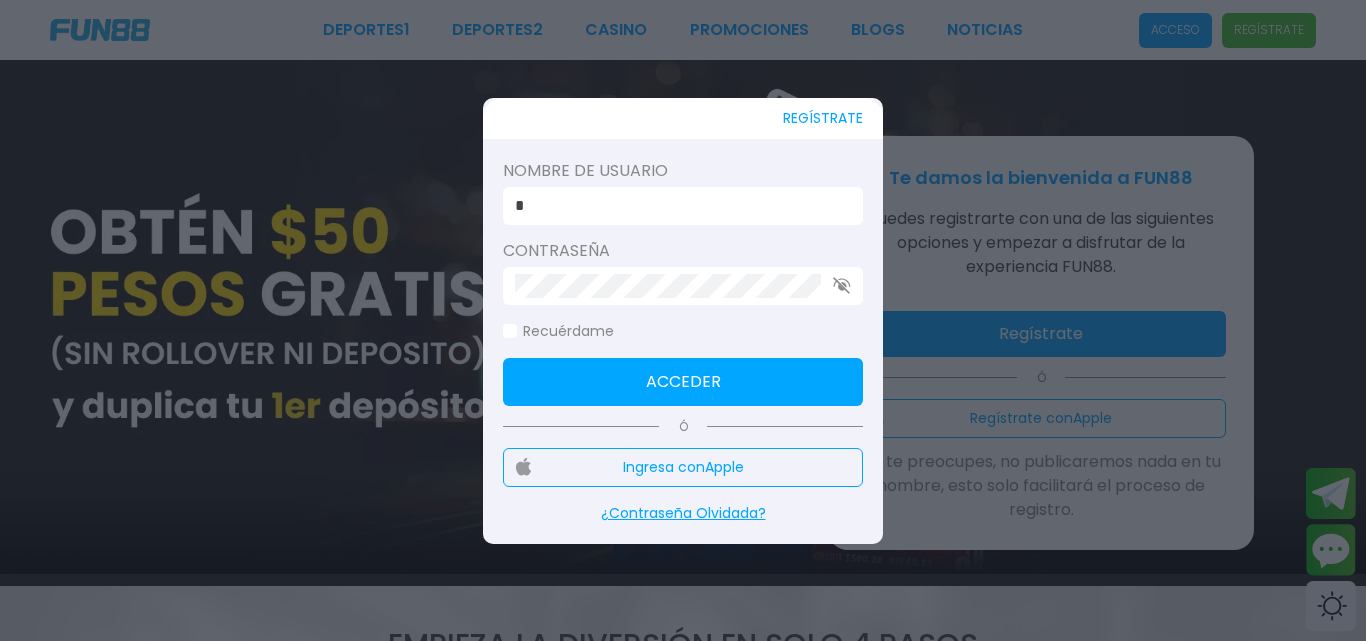type on "**********" 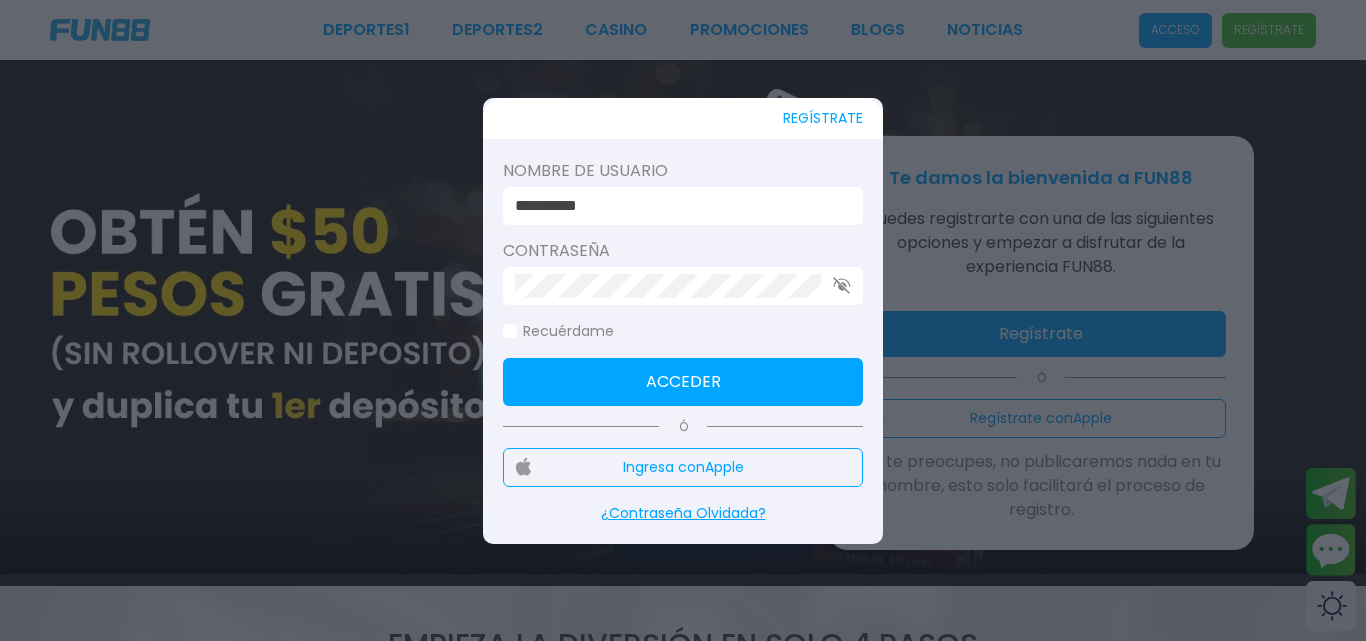 click on "Acceder" at bounding box center (683, 382) 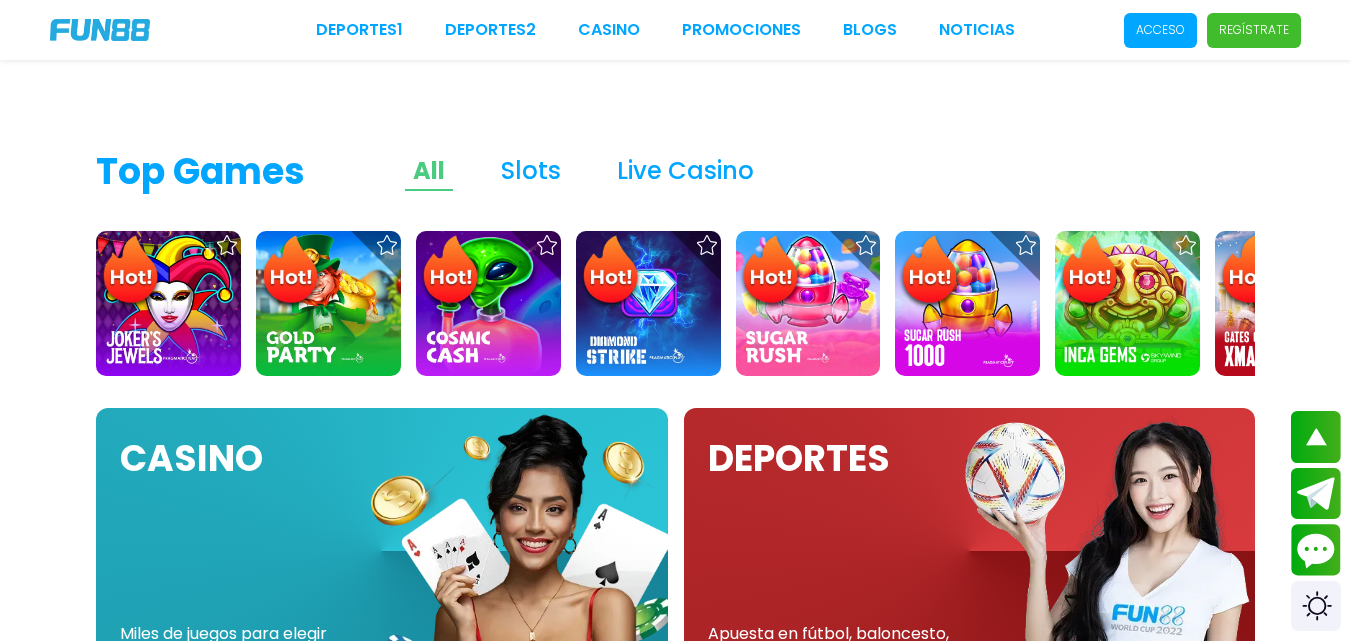 scroll, scrollTop: 1400, scrollLeft: 0, axis: vertical 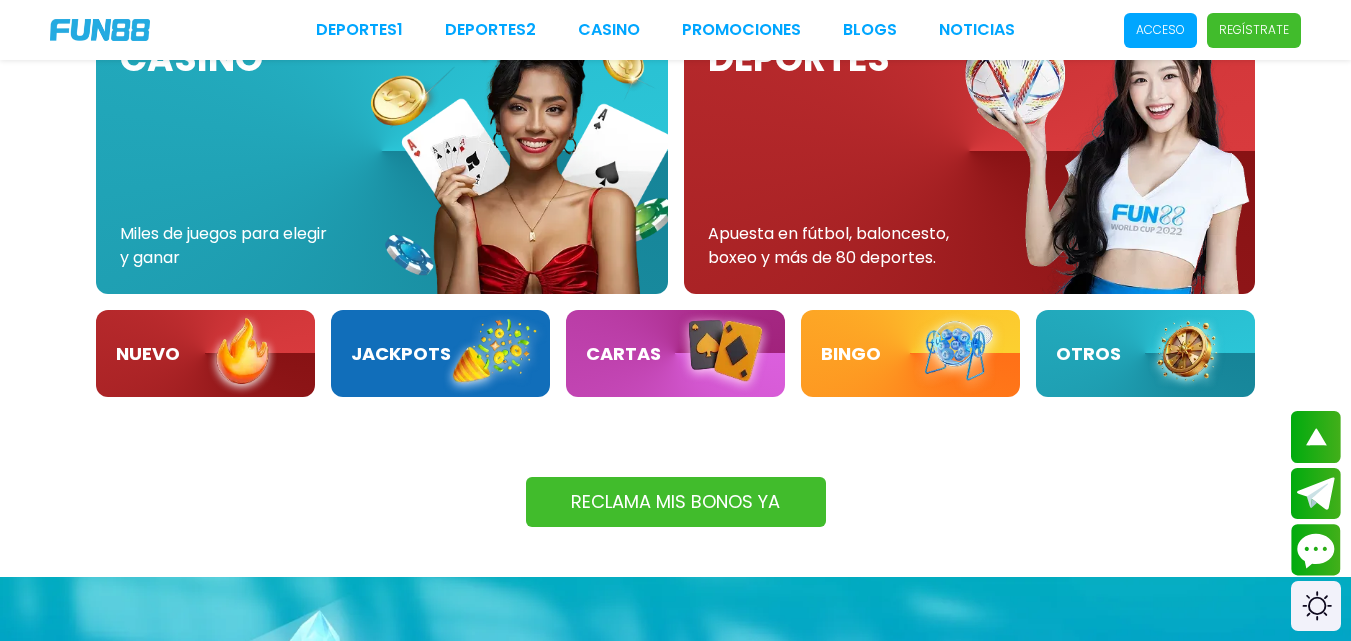 click on "Acceso" at bounding box center (1160, 30) 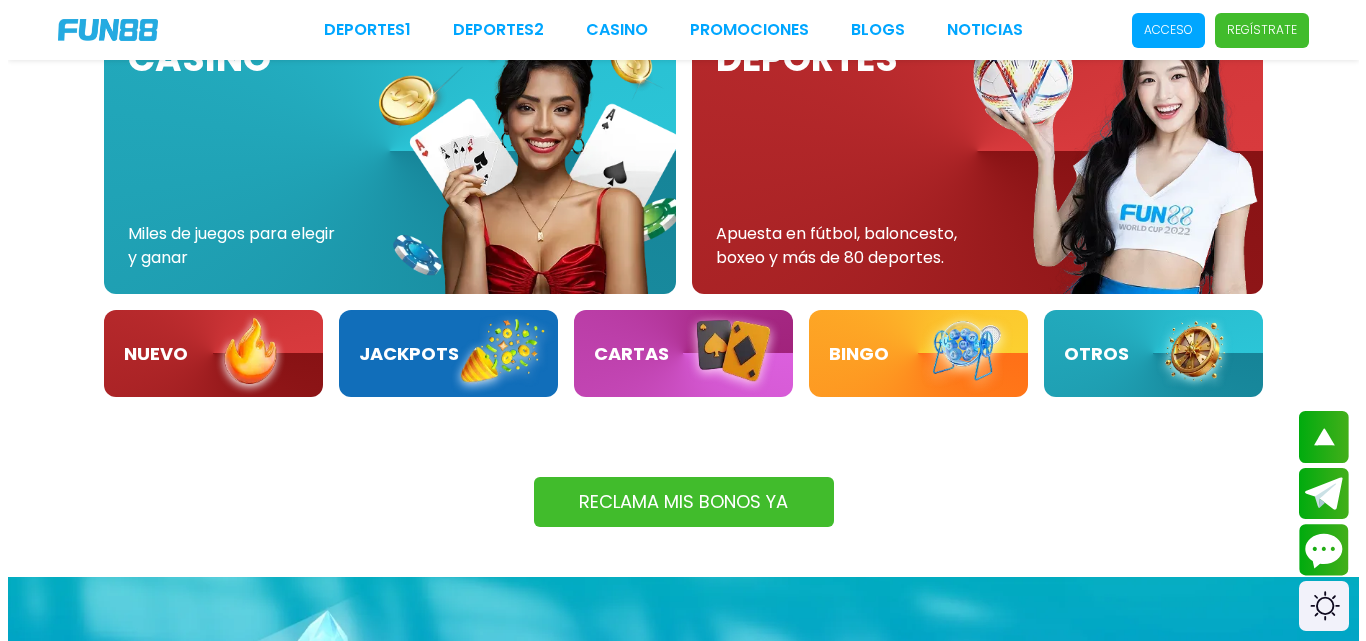 scroll, scrollTop: 1406, scrollLeft: 0, axis: vertical 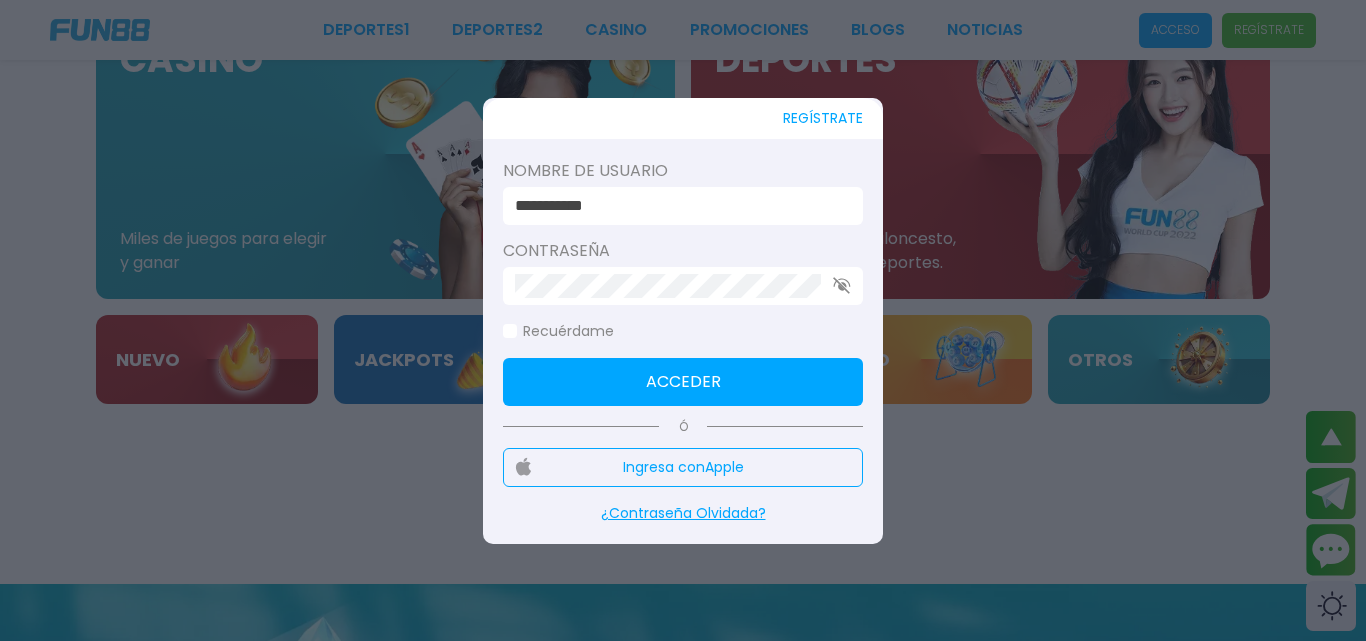 drag, startPoint x: 616, startPoint y: 207, endPoint x: 474, endPoint y: 187, distance: 143.40154 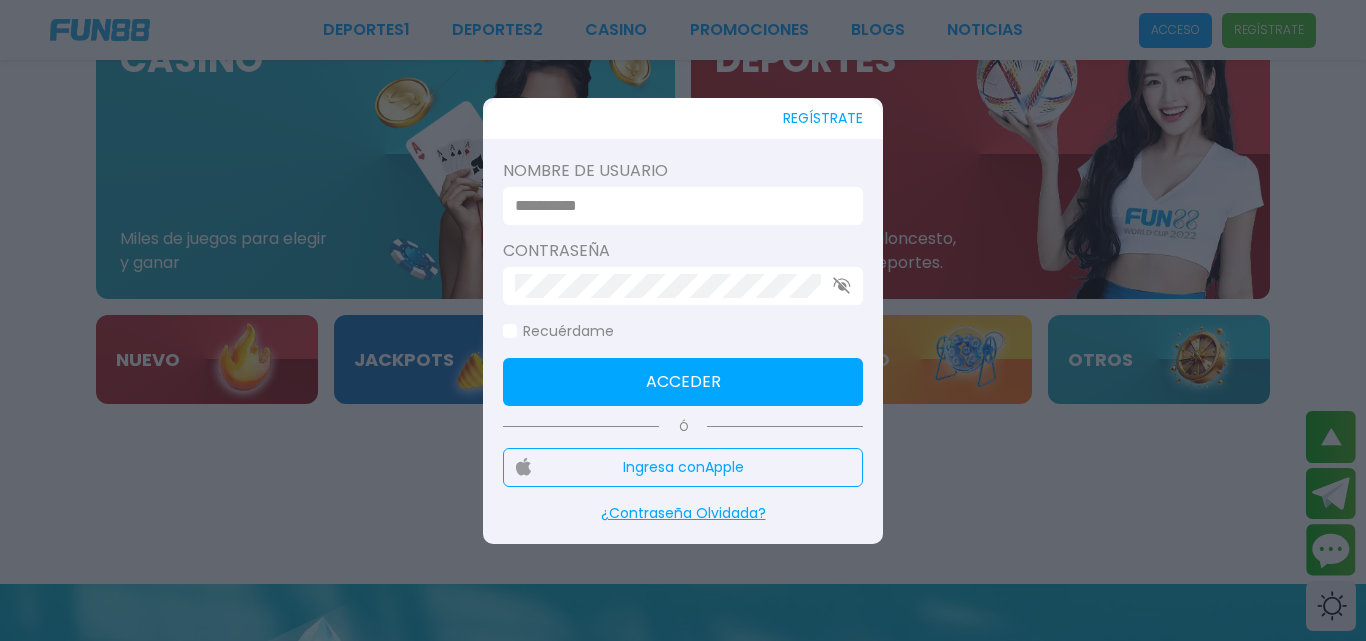 type 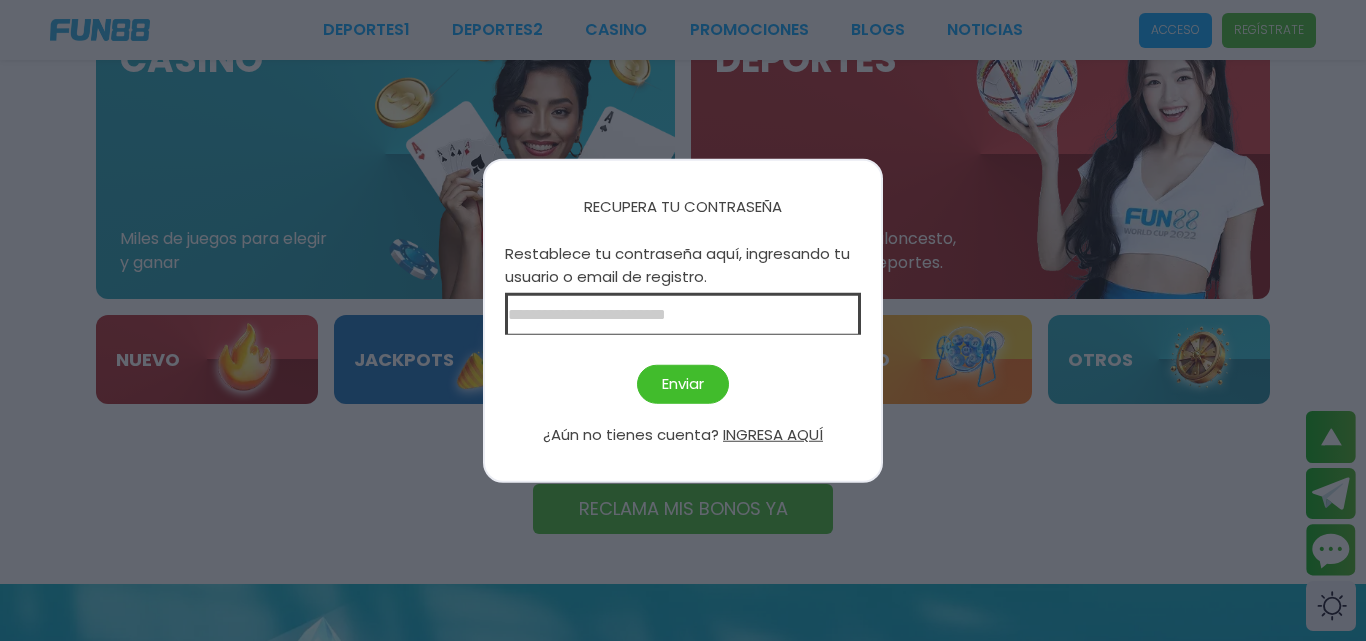 click at bounding box center (683, 314) 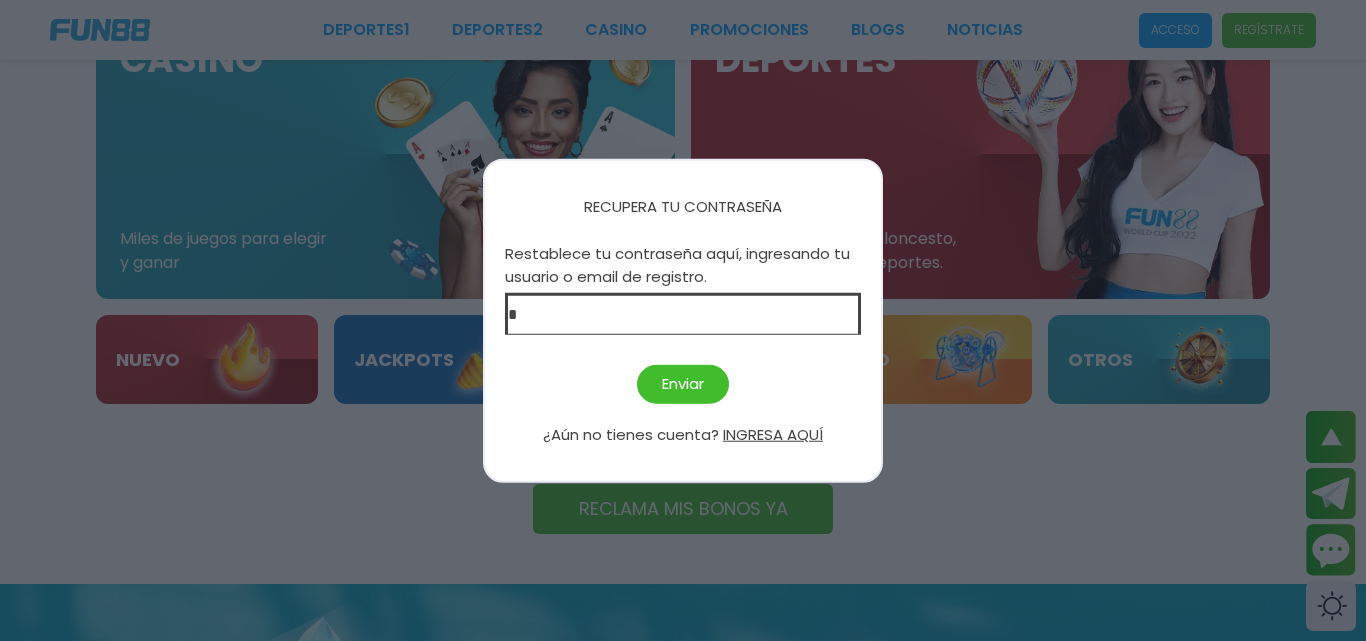 type on "**" 